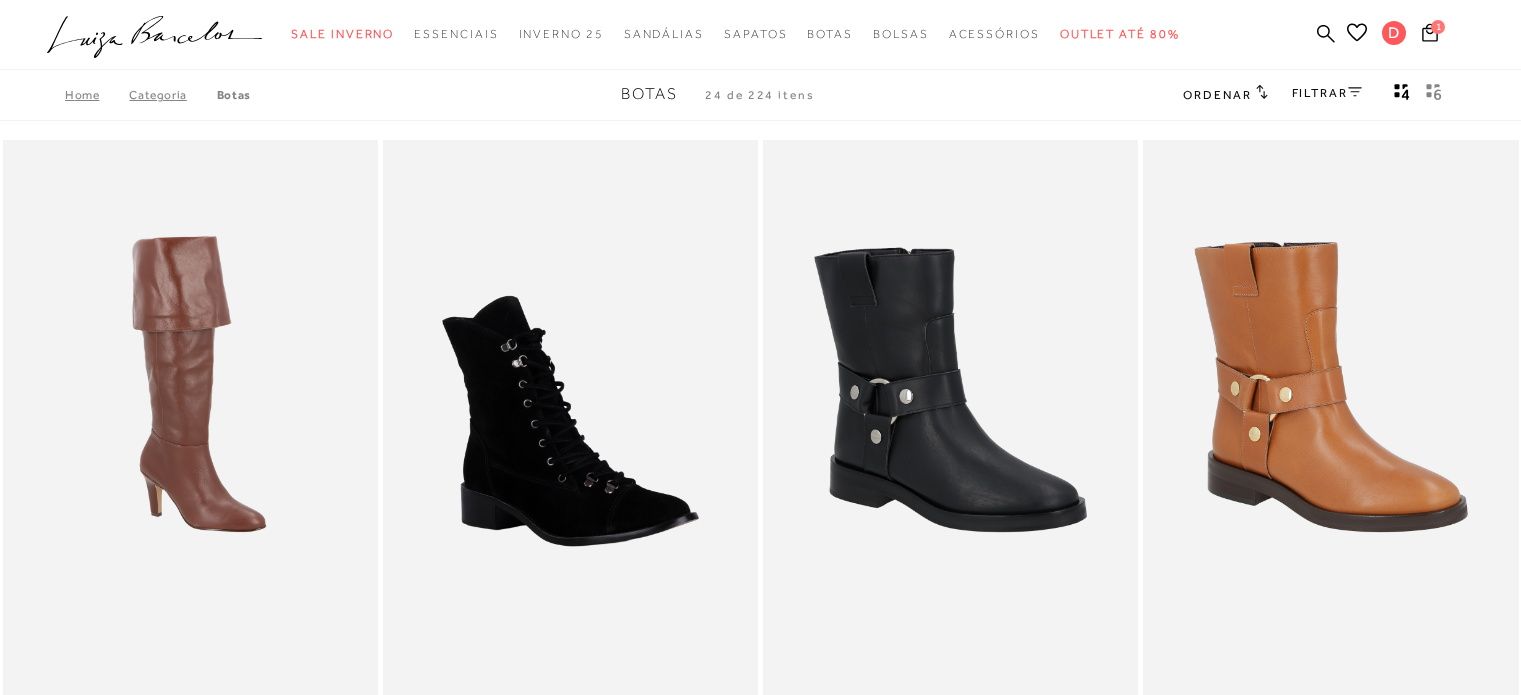 scroll, scrollTop: 0, scrollLeft: 0, axis: both 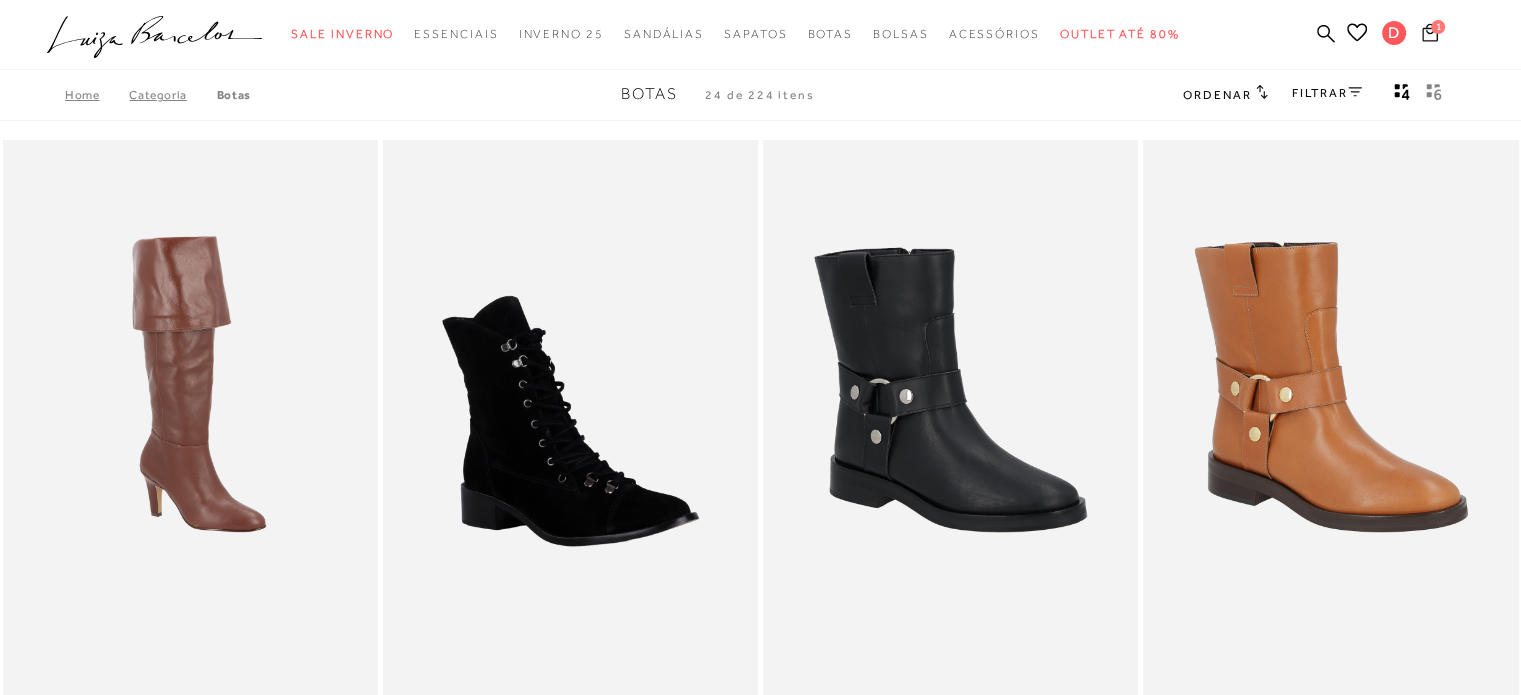 click on "1" at bounding box center (1438, 27) 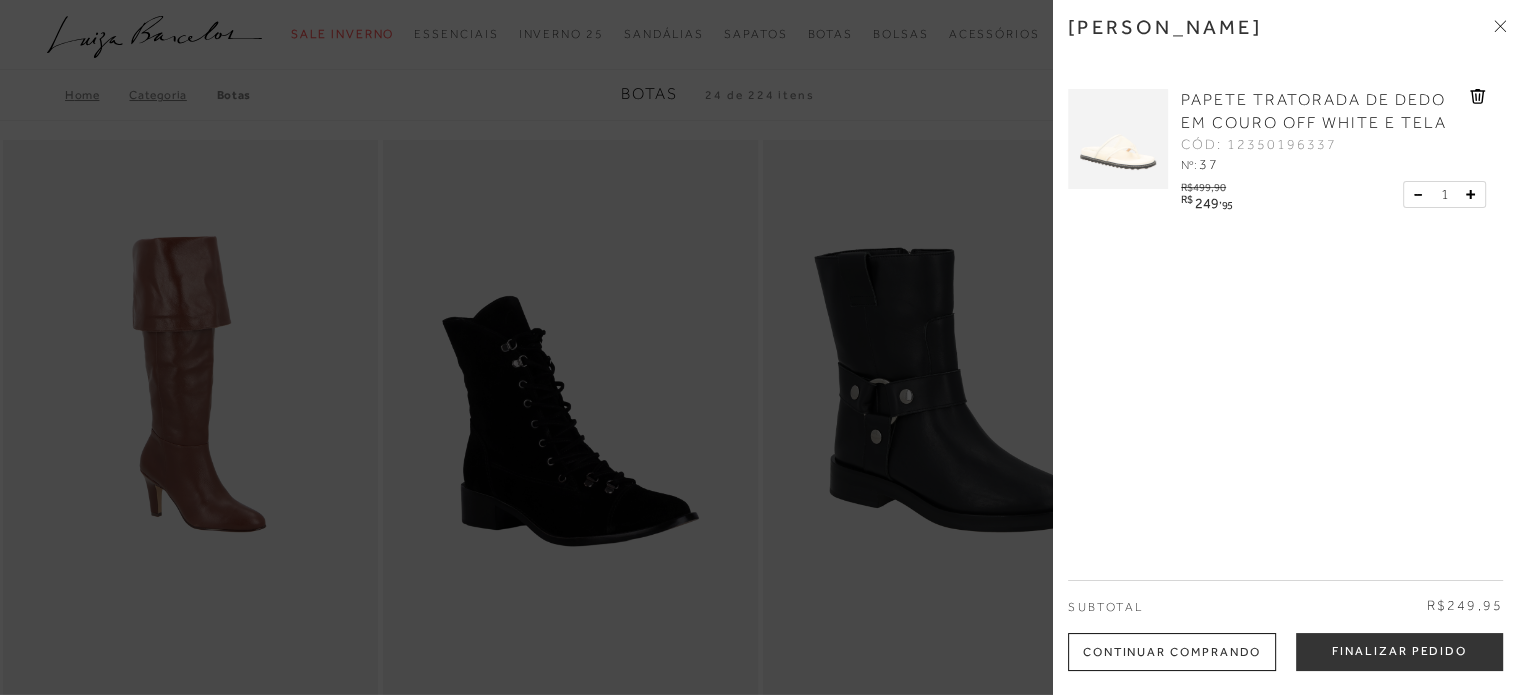 click on "[PERSON_NAME]
PAPETE TRATORADA DE DEDO EM COURO OFF WHITE E TELA
CÓD: 12350196337
Nº:
37
," at bounding box center (1287, 347) 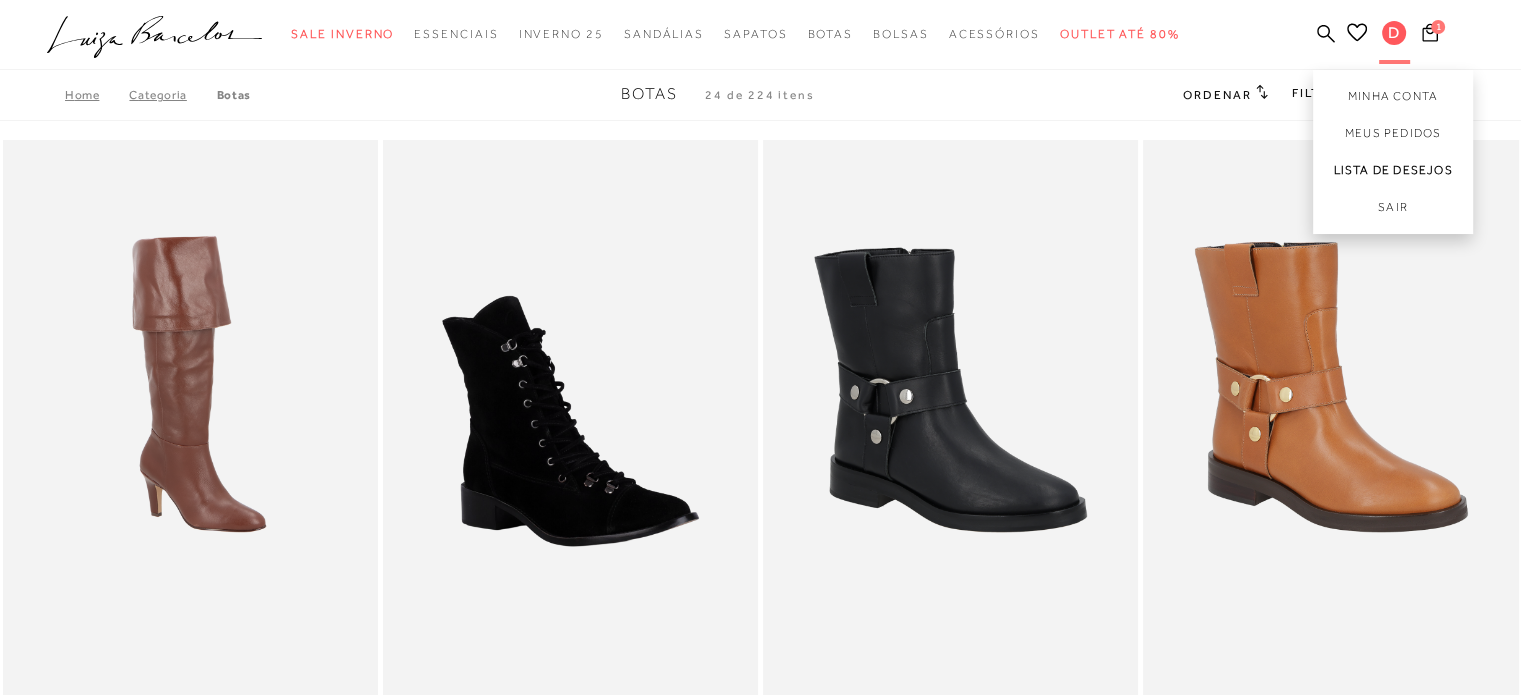 click on "Lista de desejos" at bounding box center (1393, 170) 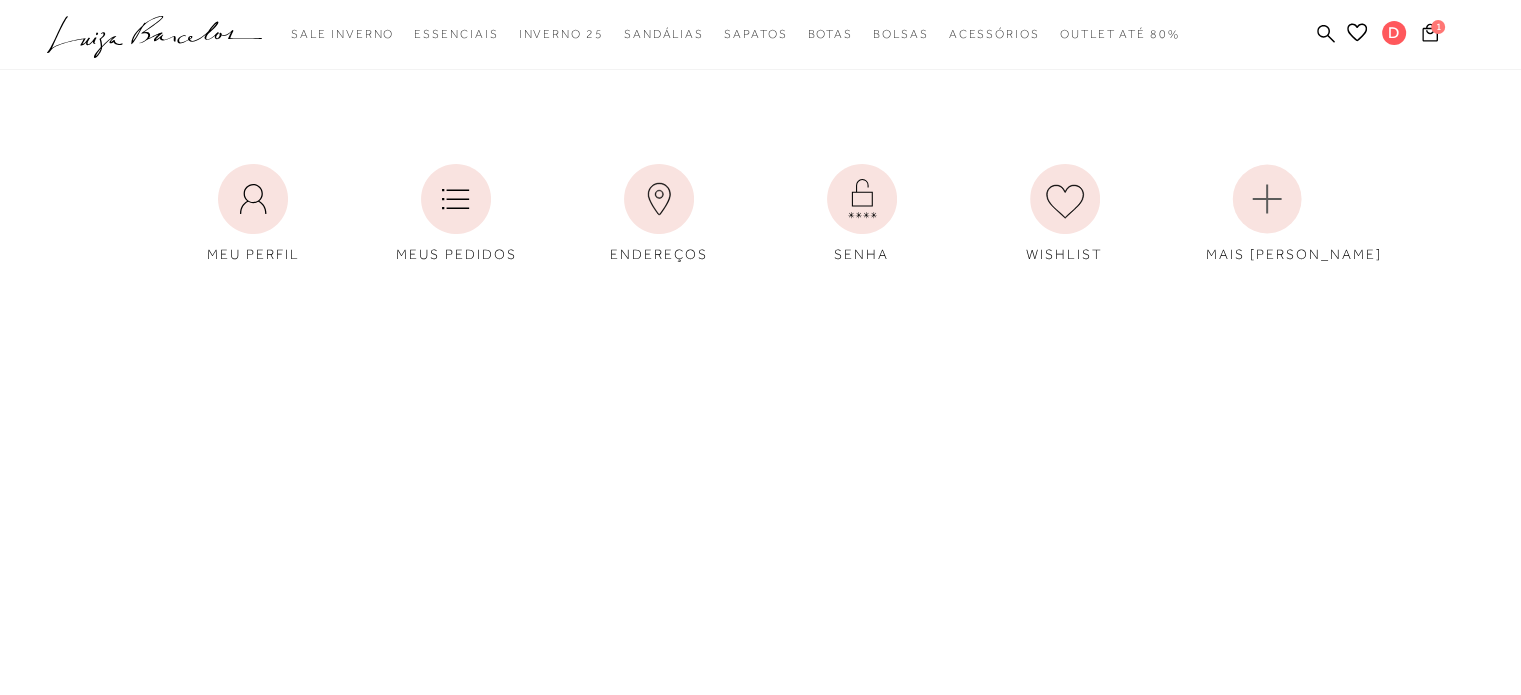 scroll, scrollTop: 0, scrollLeft: 0, axis: both 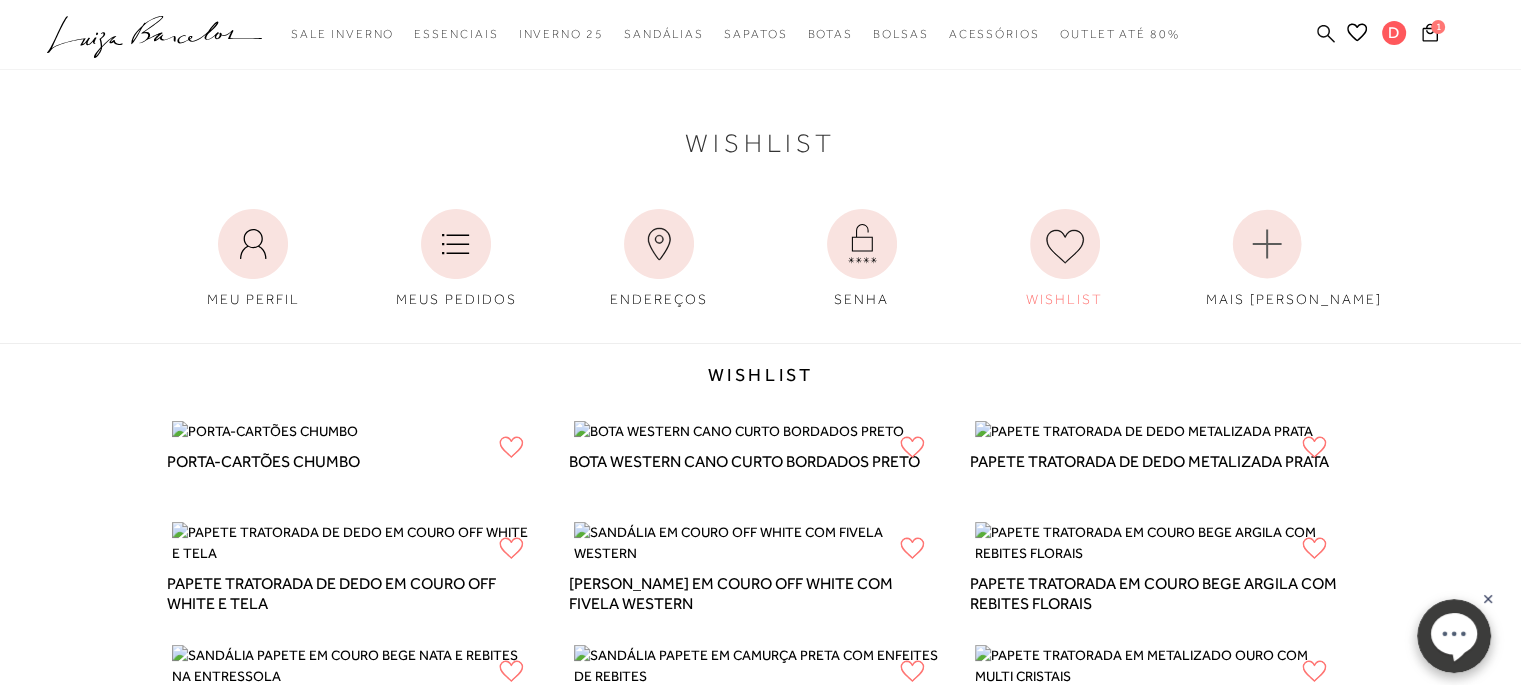 click 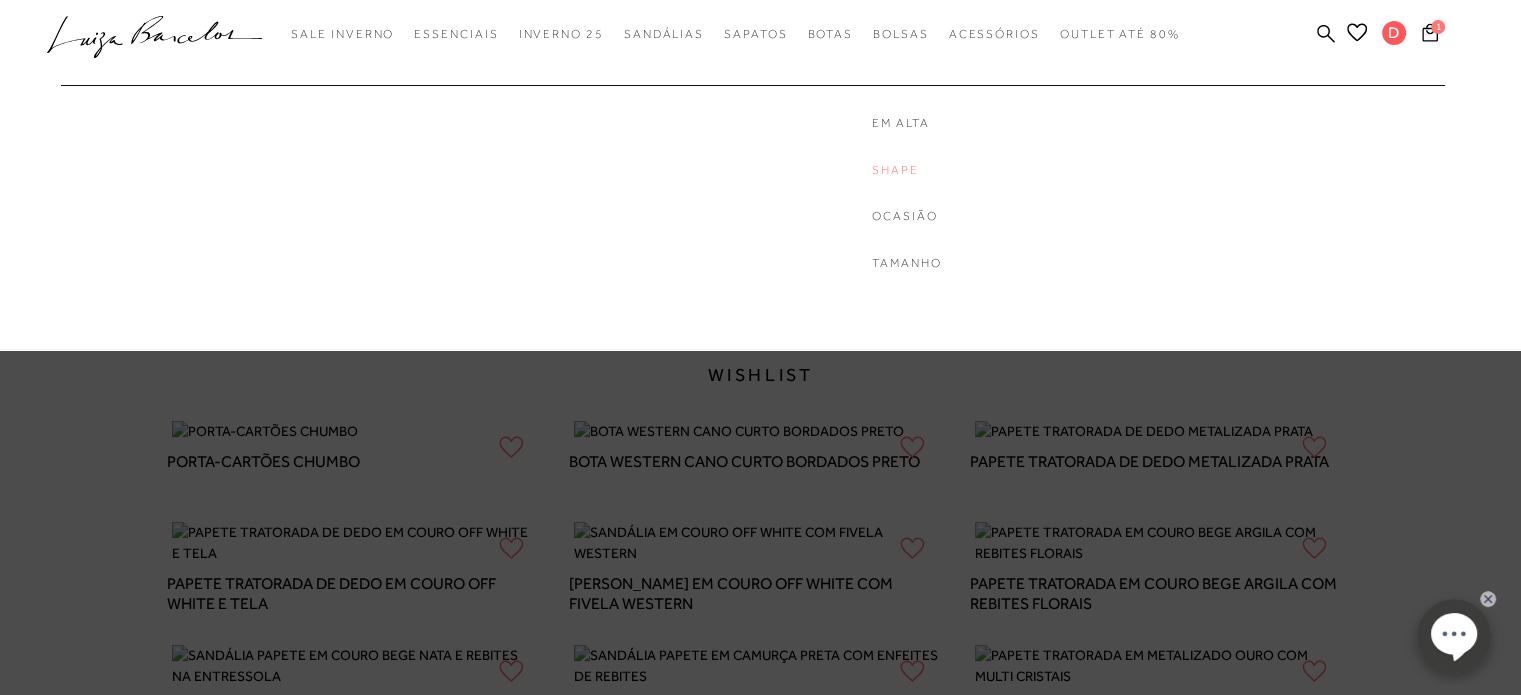 click on "Shape" at bounding box center [952, 170] 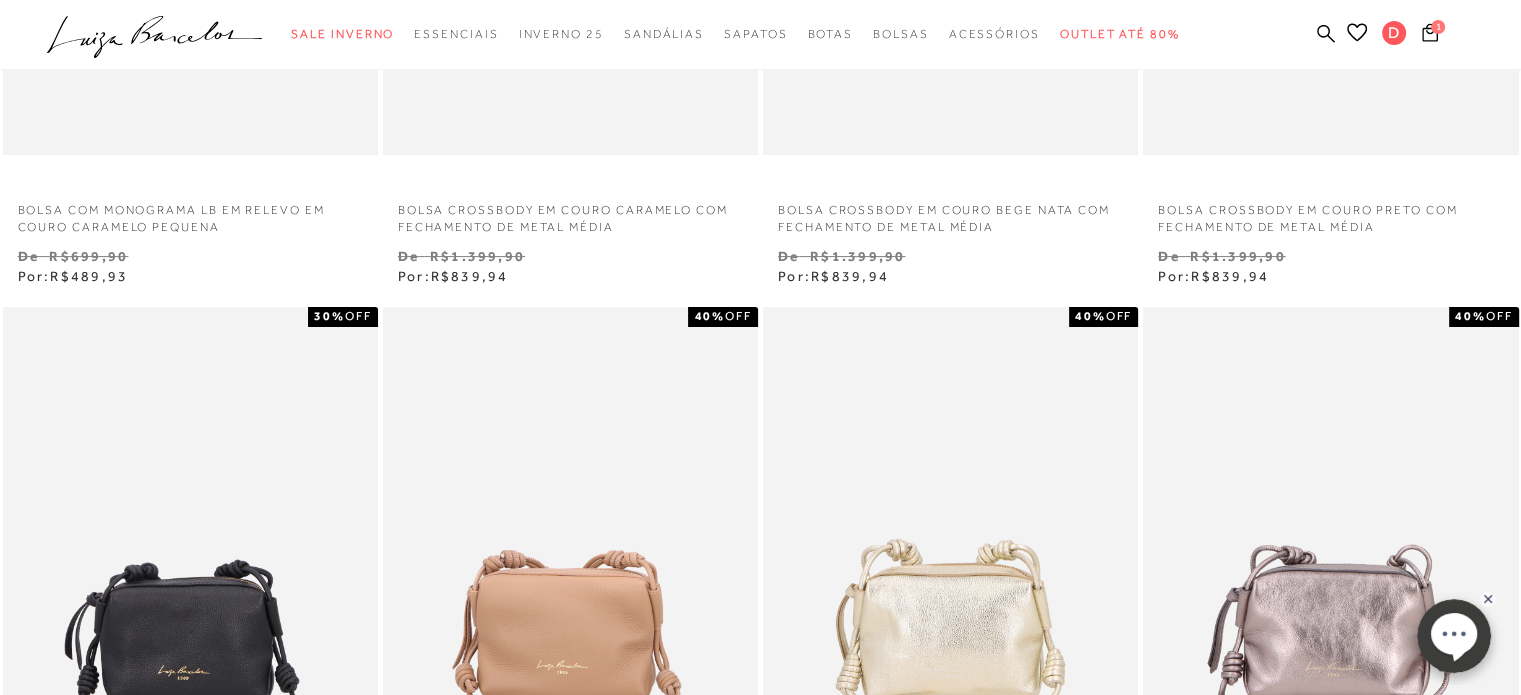 scroll, scrollTop: 500, scrollLeft: 0, axis: vertical 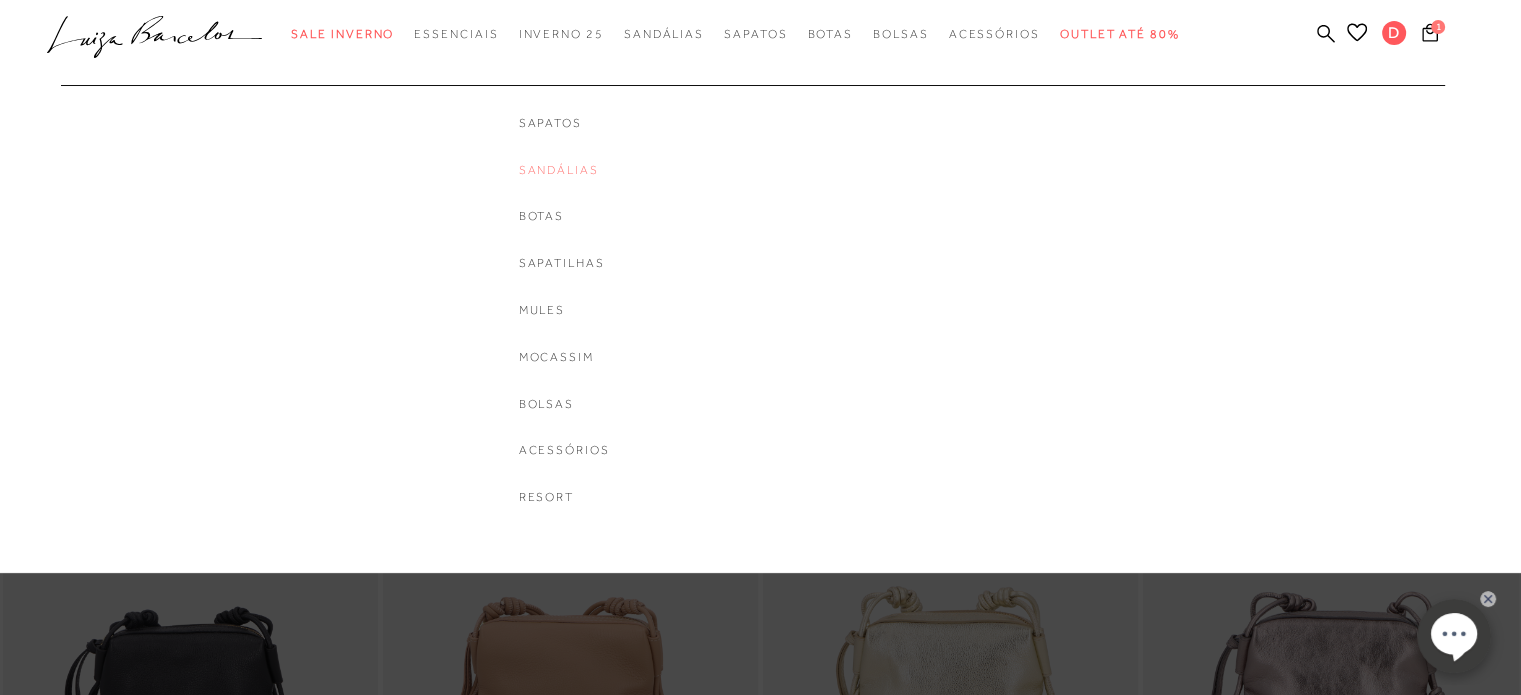 click on "Sandálias" at bounding box center [564, 170] 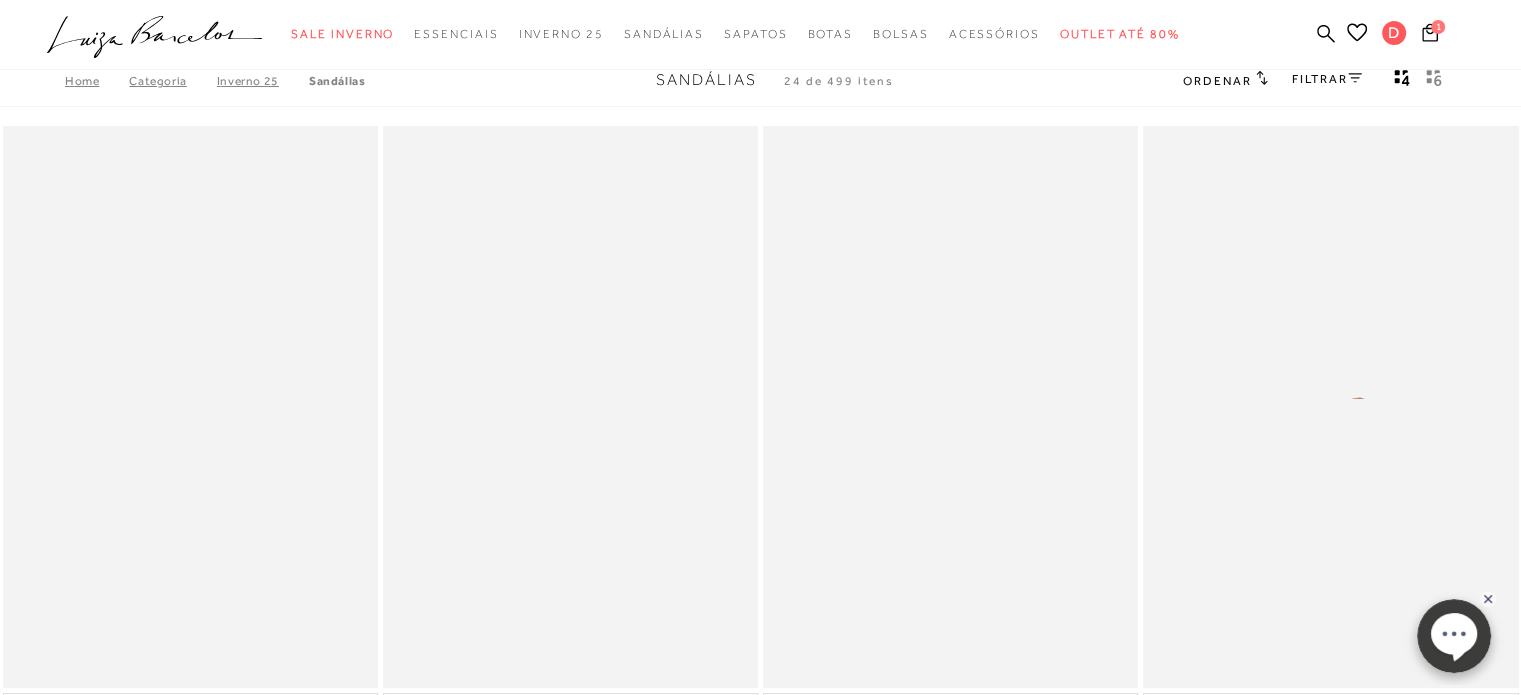scroll, scrollTop: 0, scrollLeft: 0, axis: both 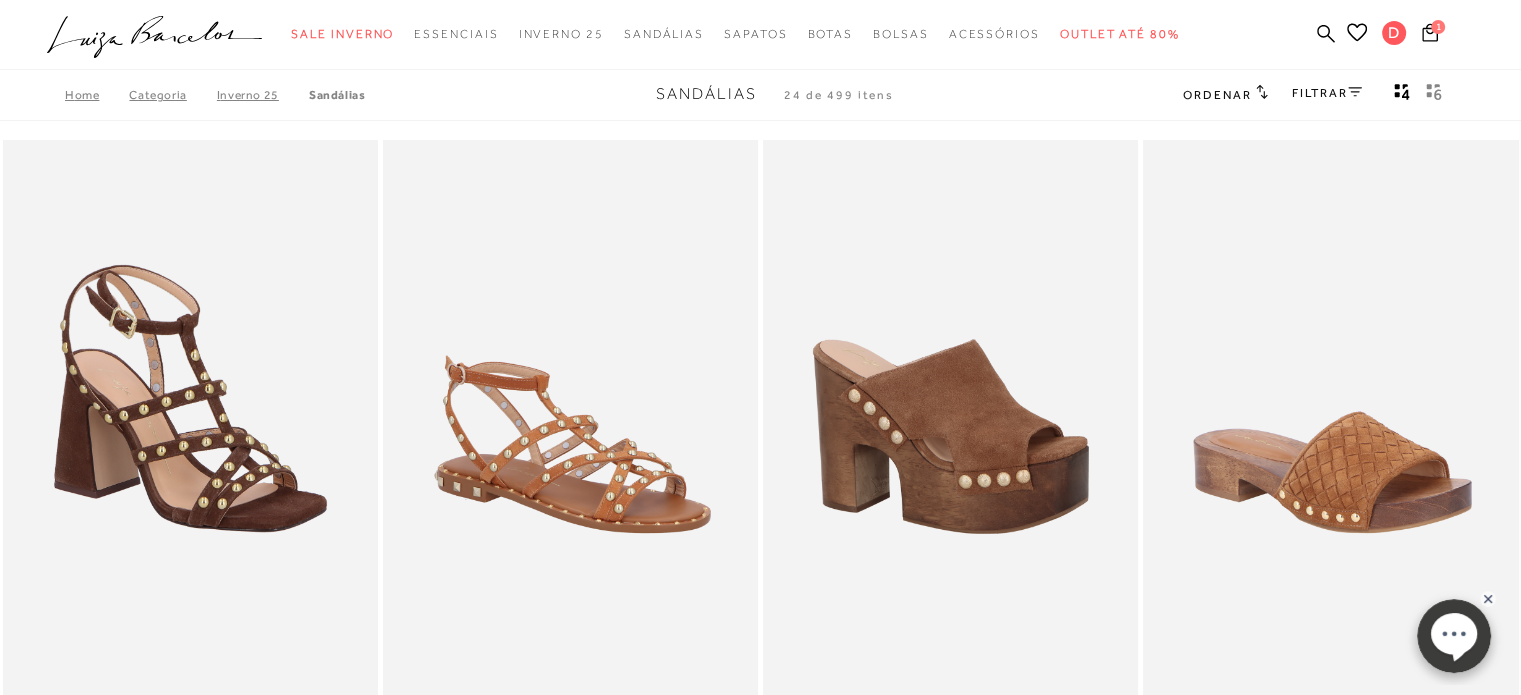 click 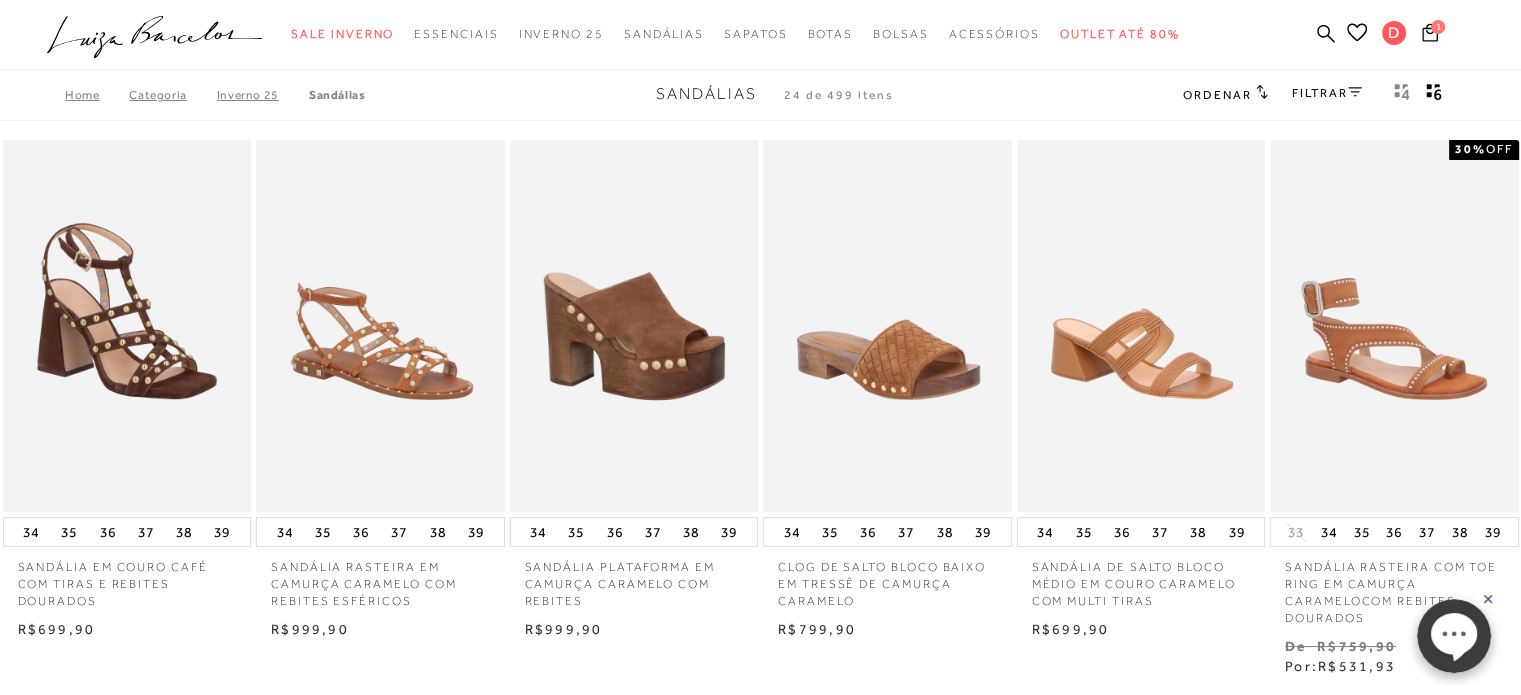 click at bounding box center (1402, 95) 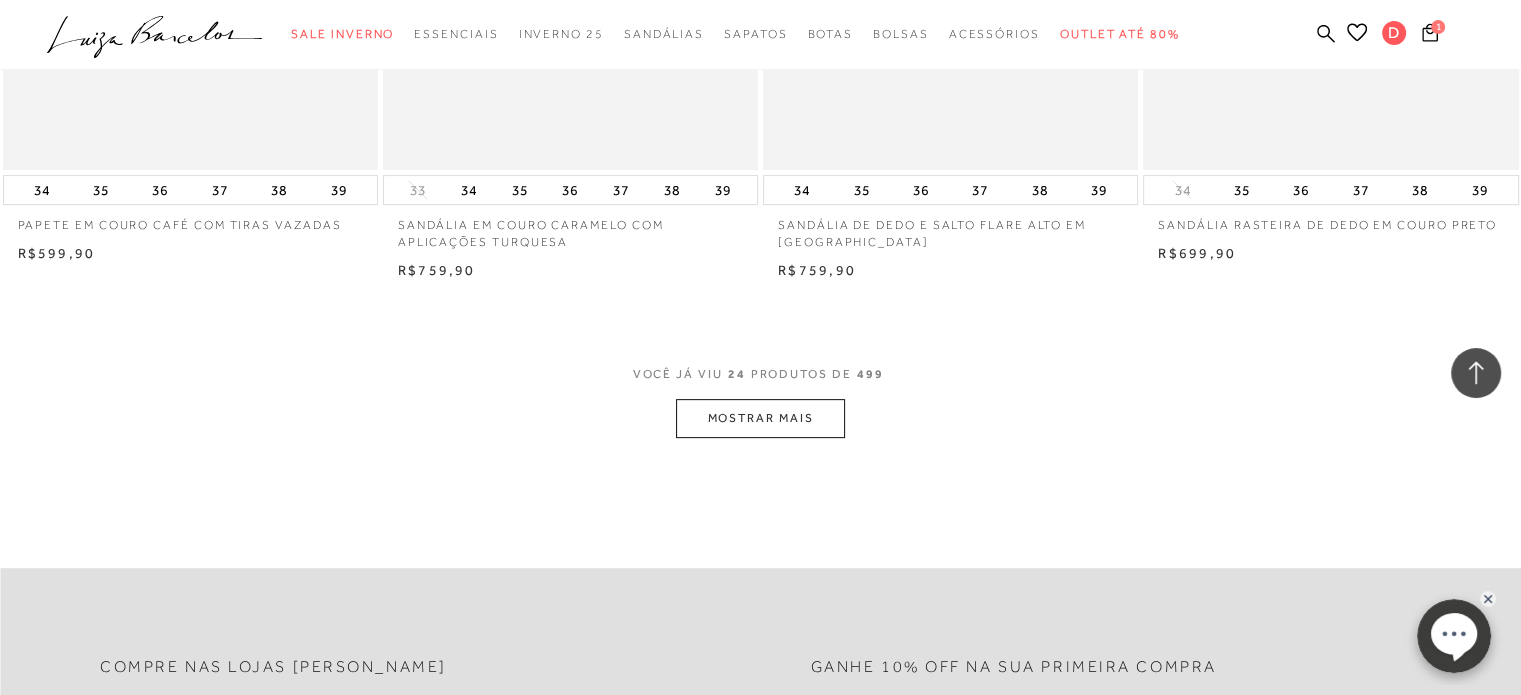 scroll, scrollTop: 8340, scrollLeft: 0, axis: vertical 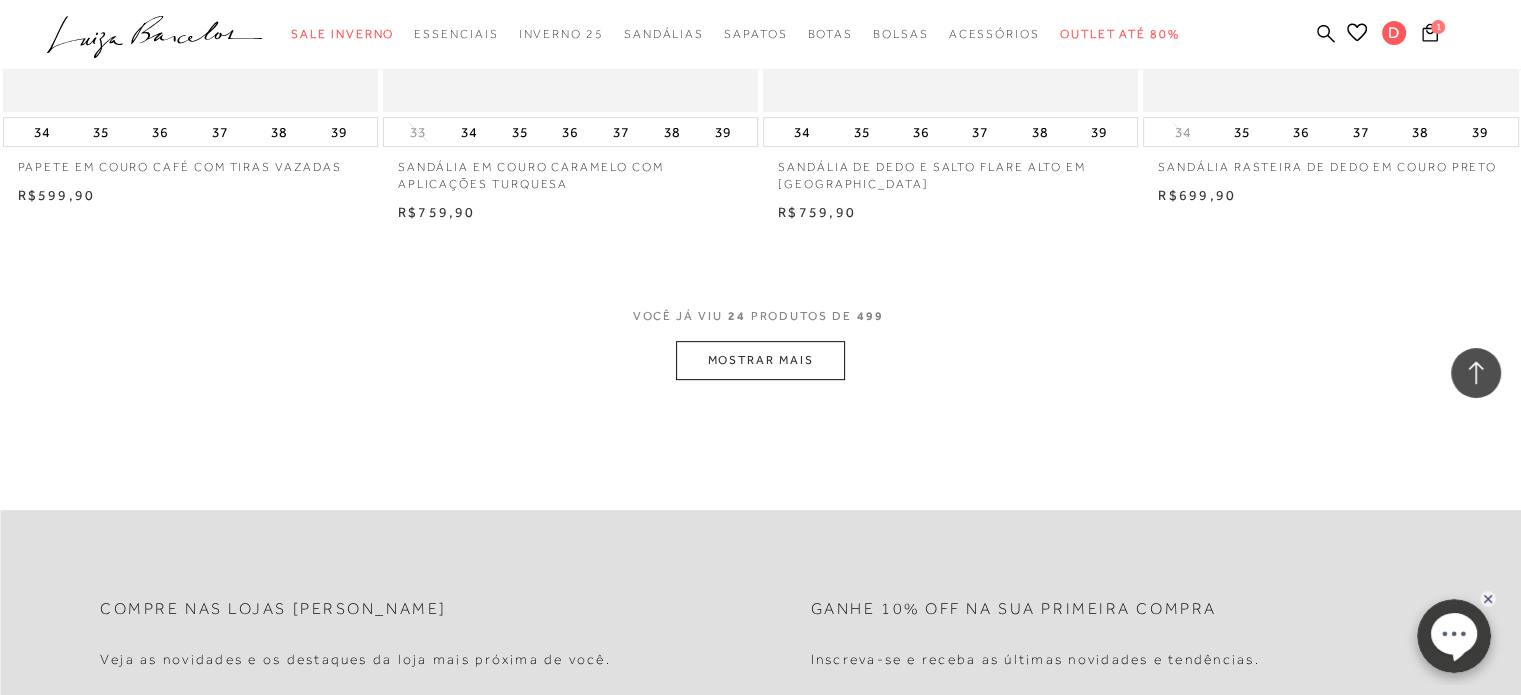 click on "MOSTRAR MAIS" at bounding box center [760, 360] 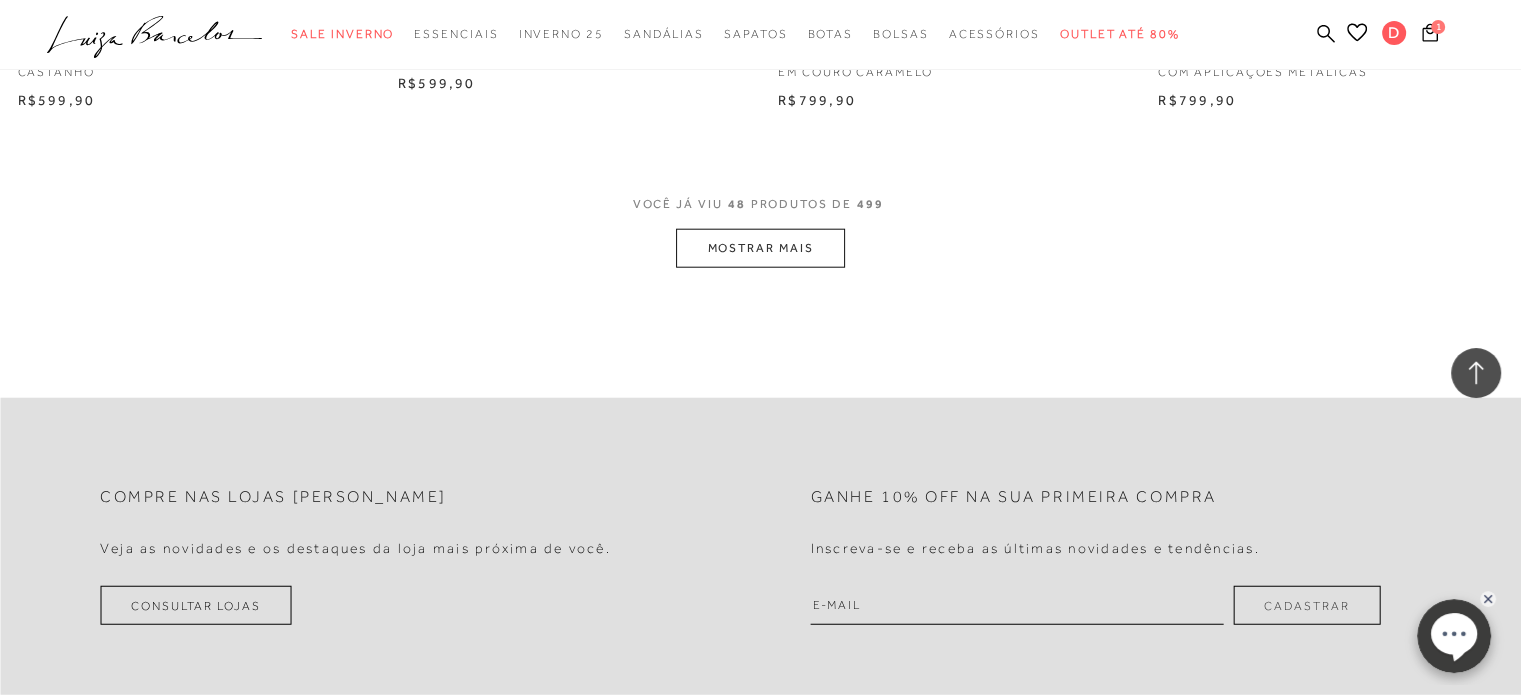 scroll, scrollTop: 12681, scrollLeft: 0, axis: vertical 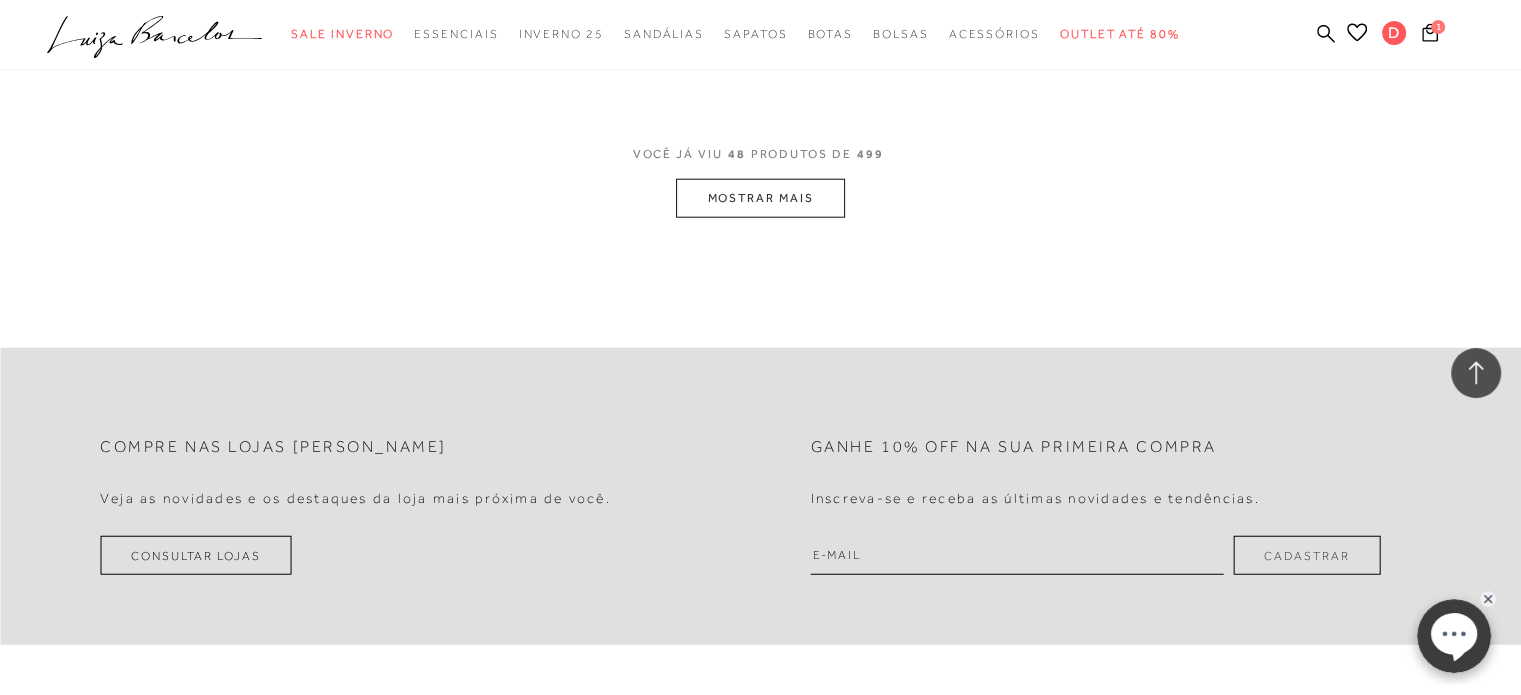click on "MOSTRAR MAIS" at bounding box center (760, 198) 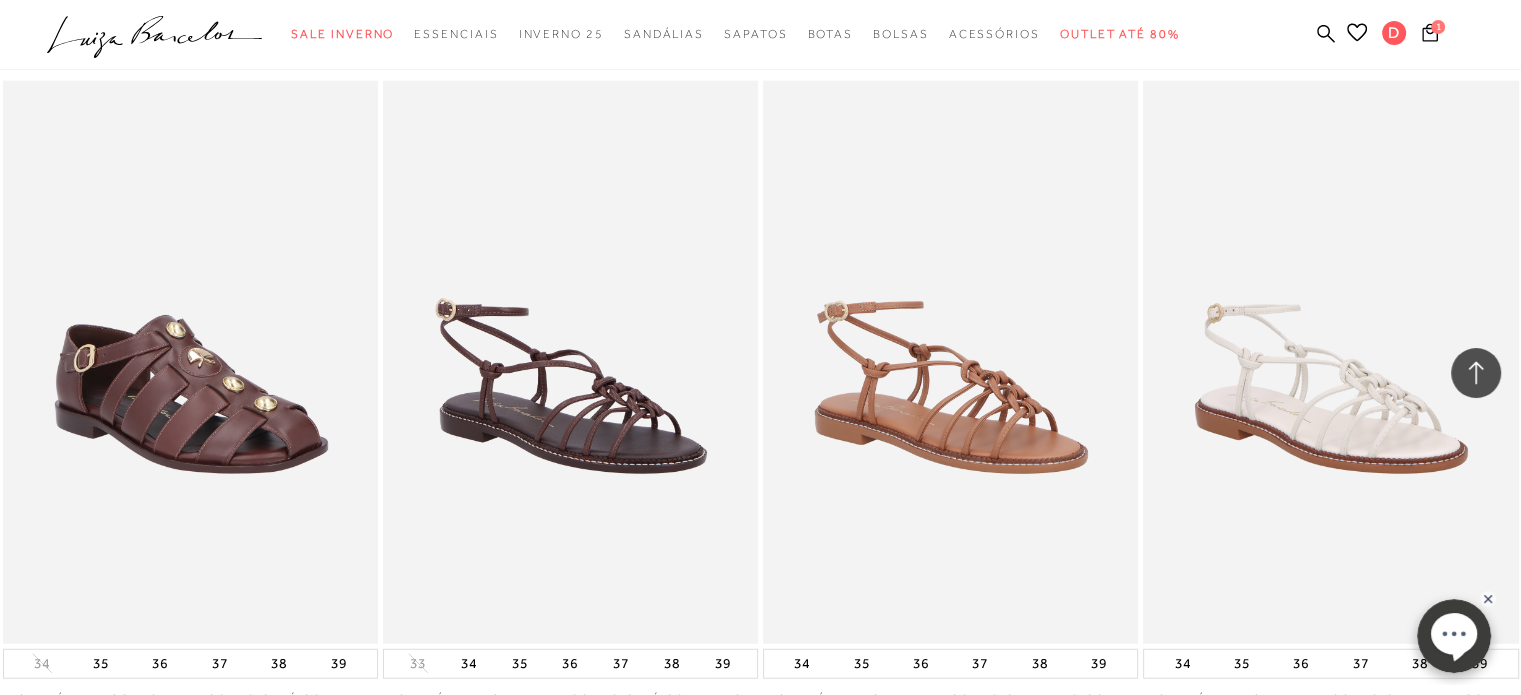 drag, startPoint x: 1520, startPoint y: 495, endPoint x: 1517, endPoint y: 520, distance: 25.179358 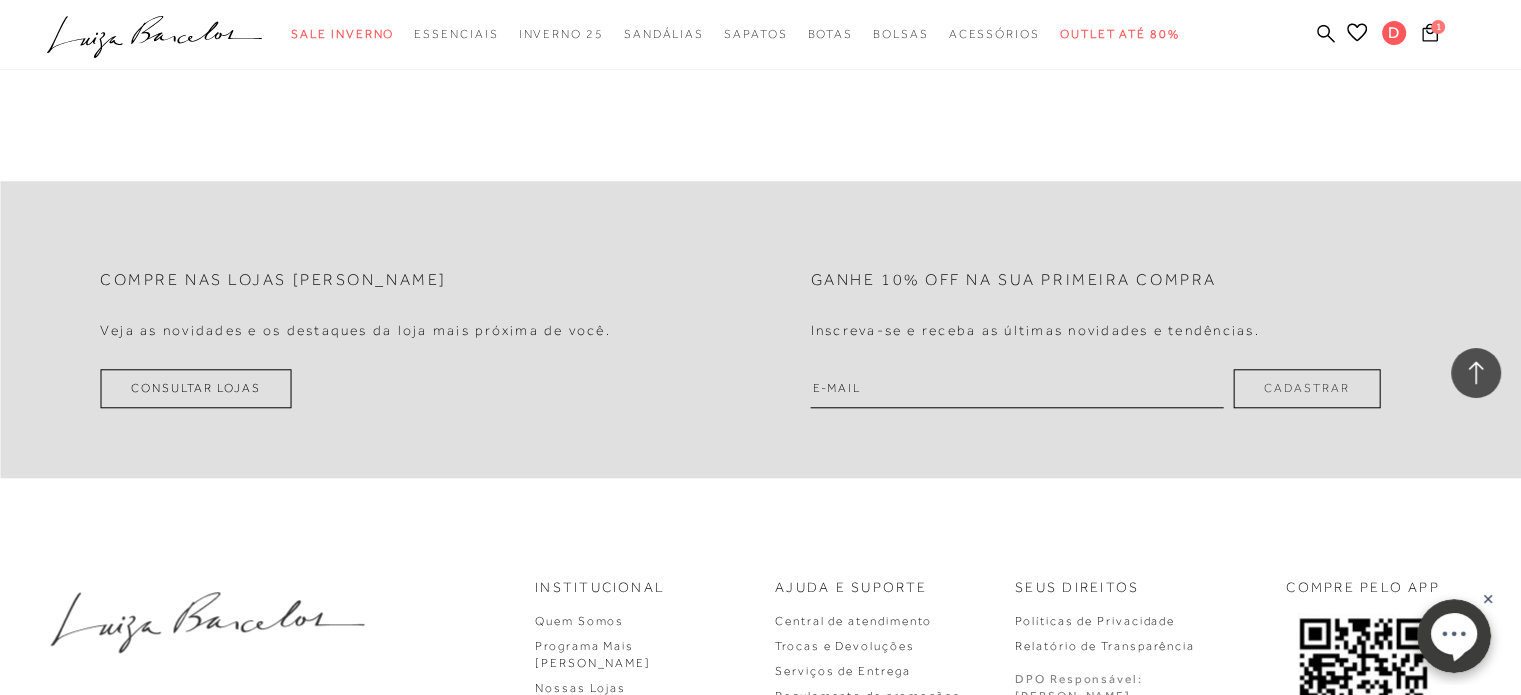 scroll, scrollTop: 17115, scrollLeft: 0, axis: vertical 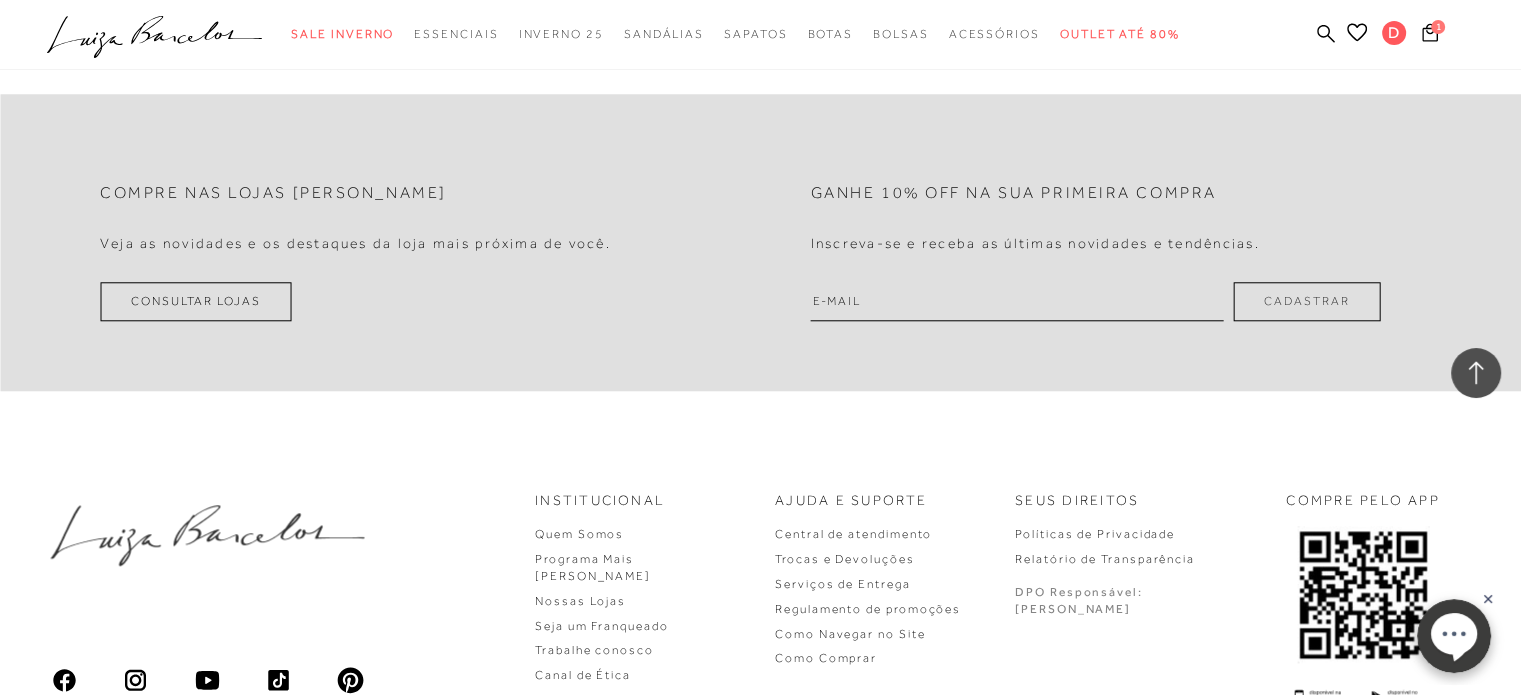 click 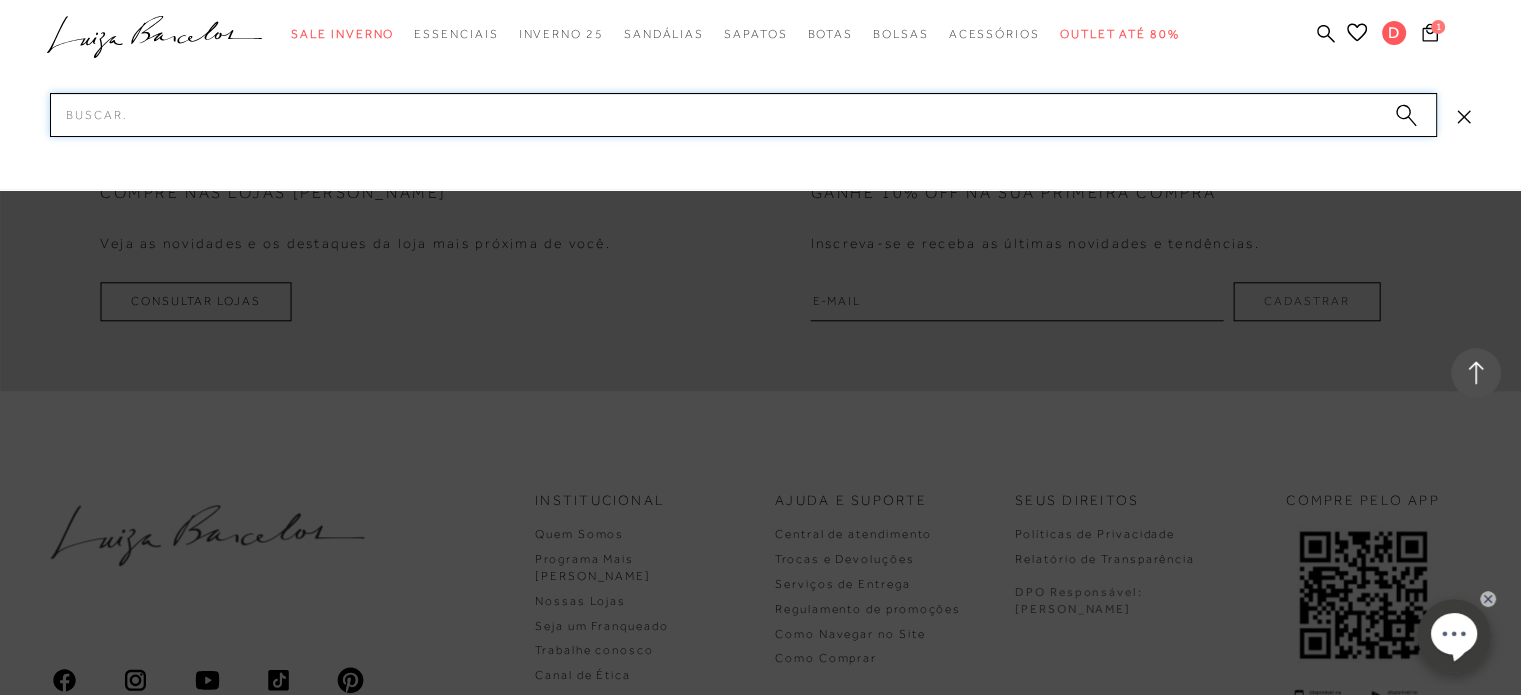 click on "Pesquisar" at bounding box center [743, 115] 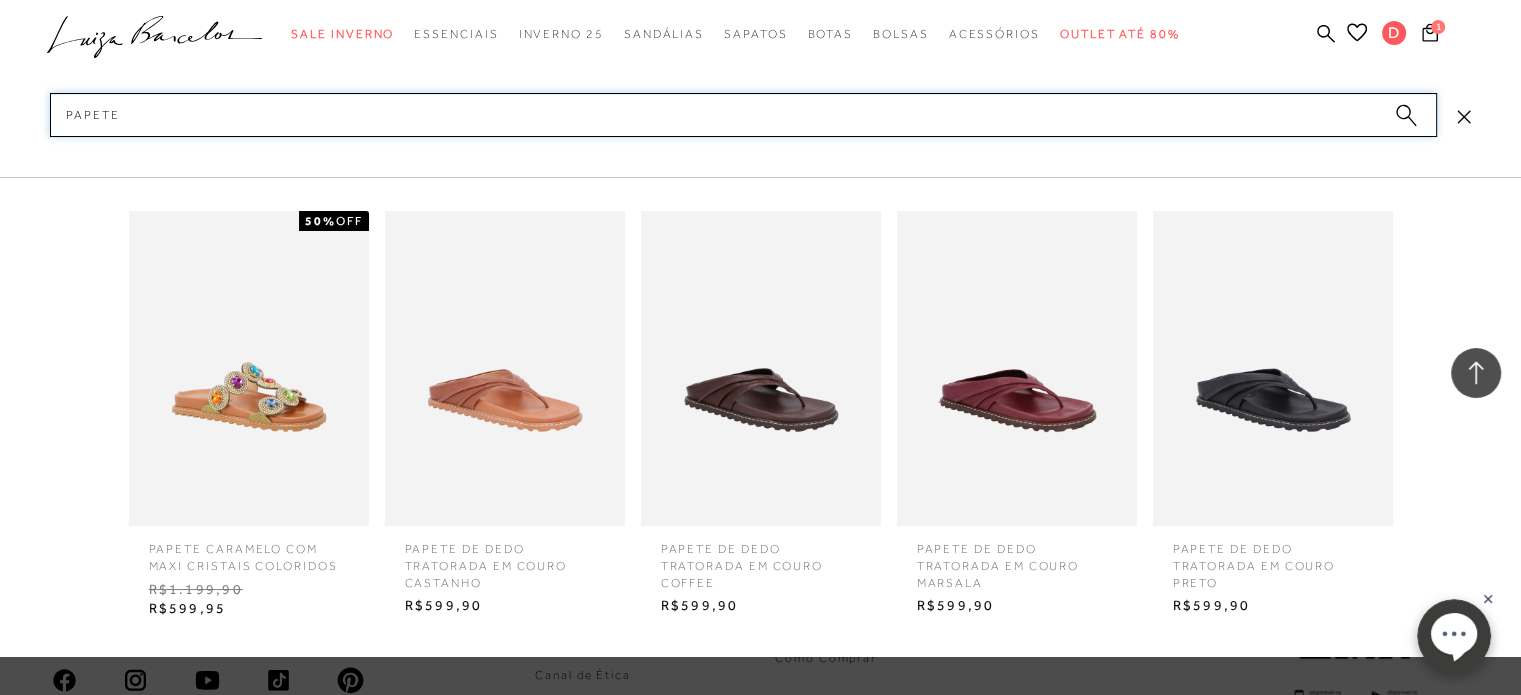 type on "papetes" 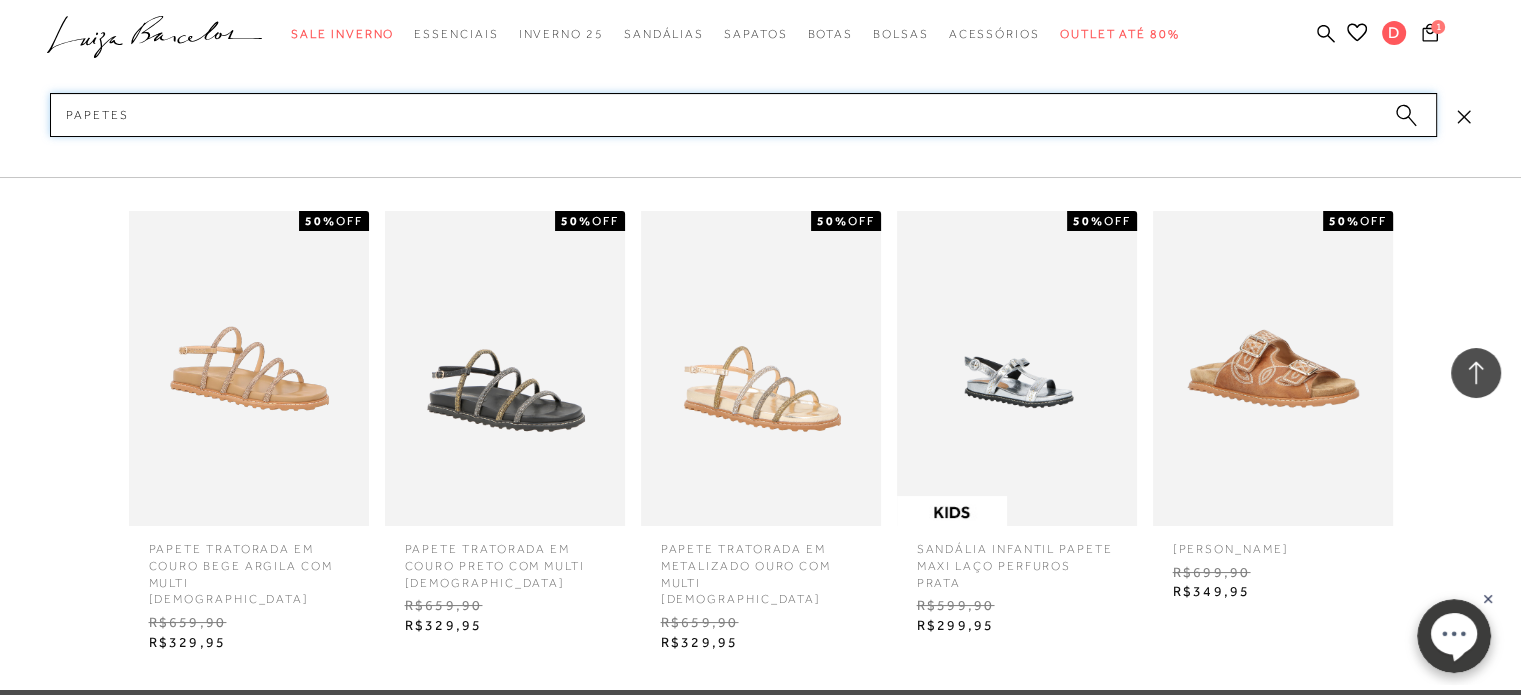 scroll, scrollTop: 17256, scrollLeft: 0, axis: vertical 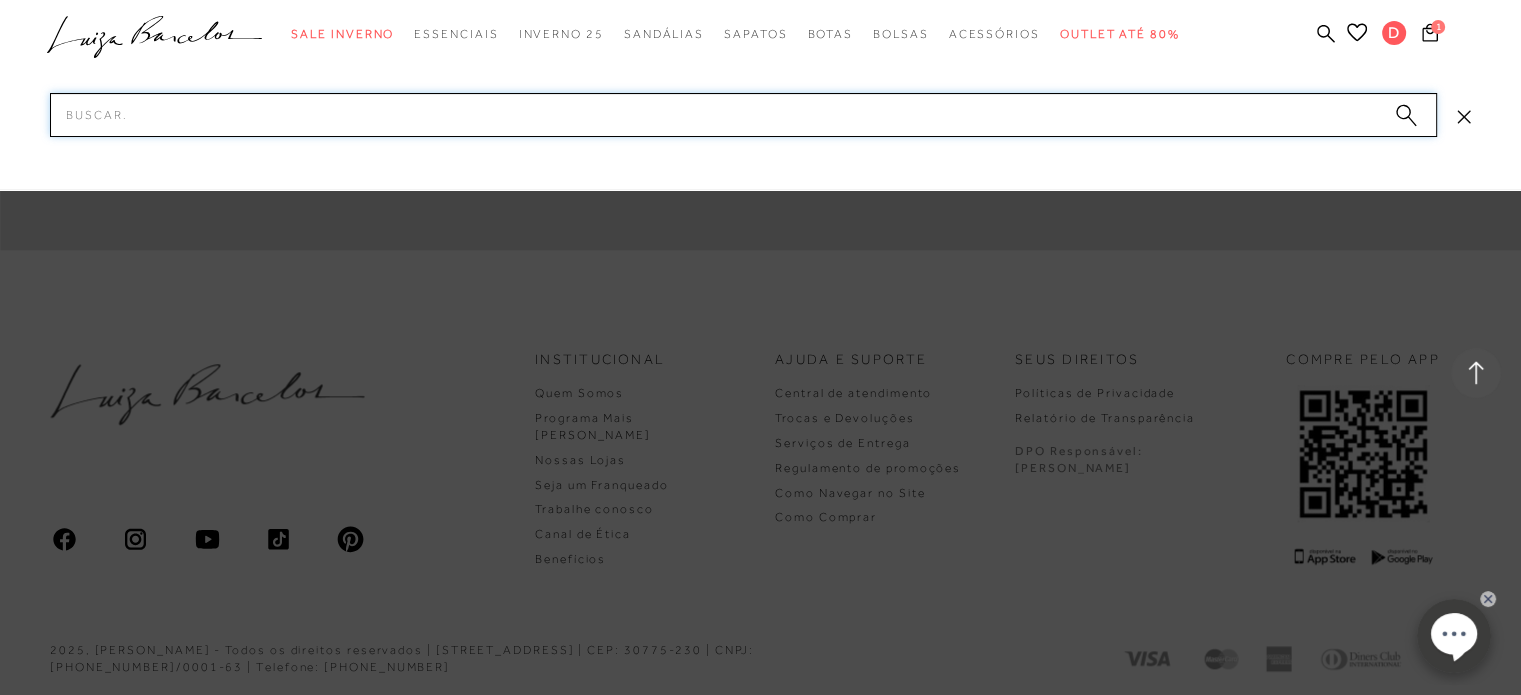 click on "Pesquisar" at bounding box center (743, 115) 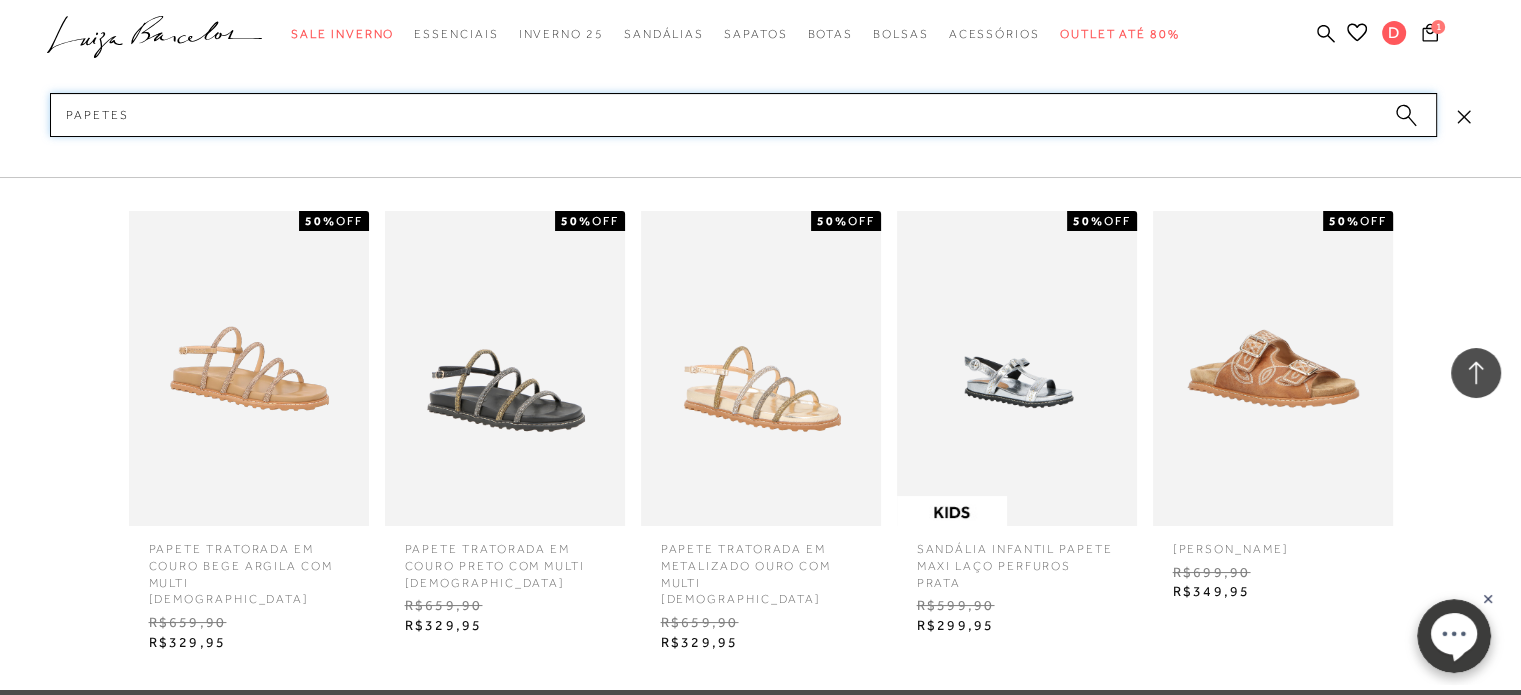 type on "papetes" 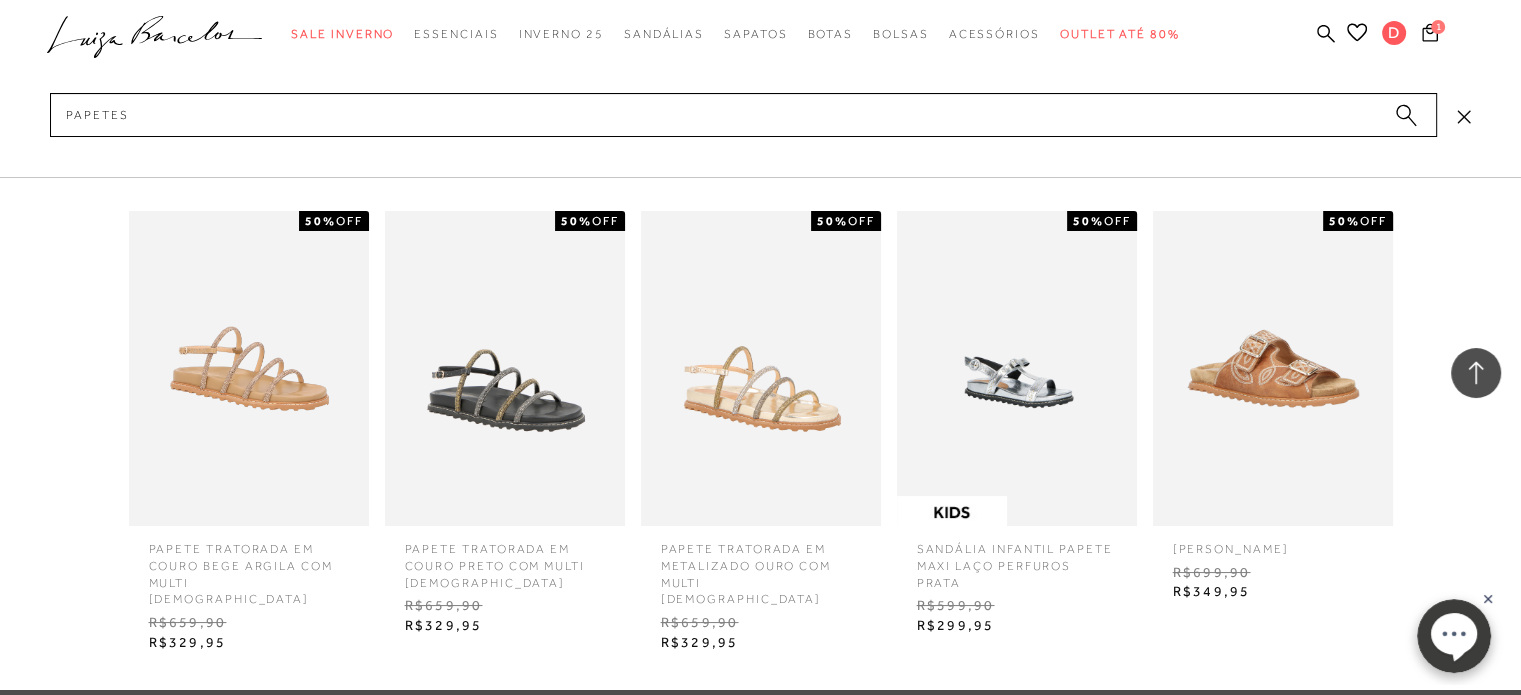 click at bounding box center (1273, 368) 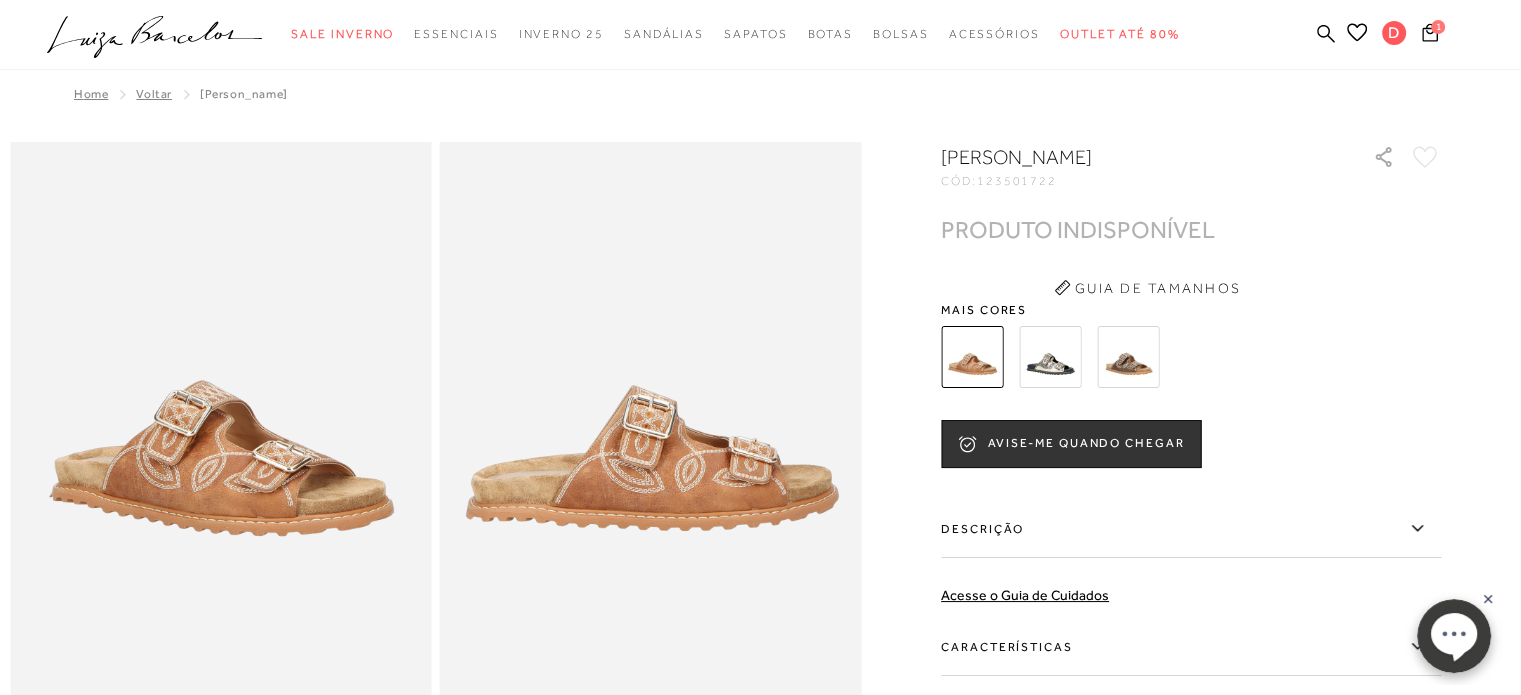 scroll, scrollTop: 0, scrollLeft: 0, axis: both 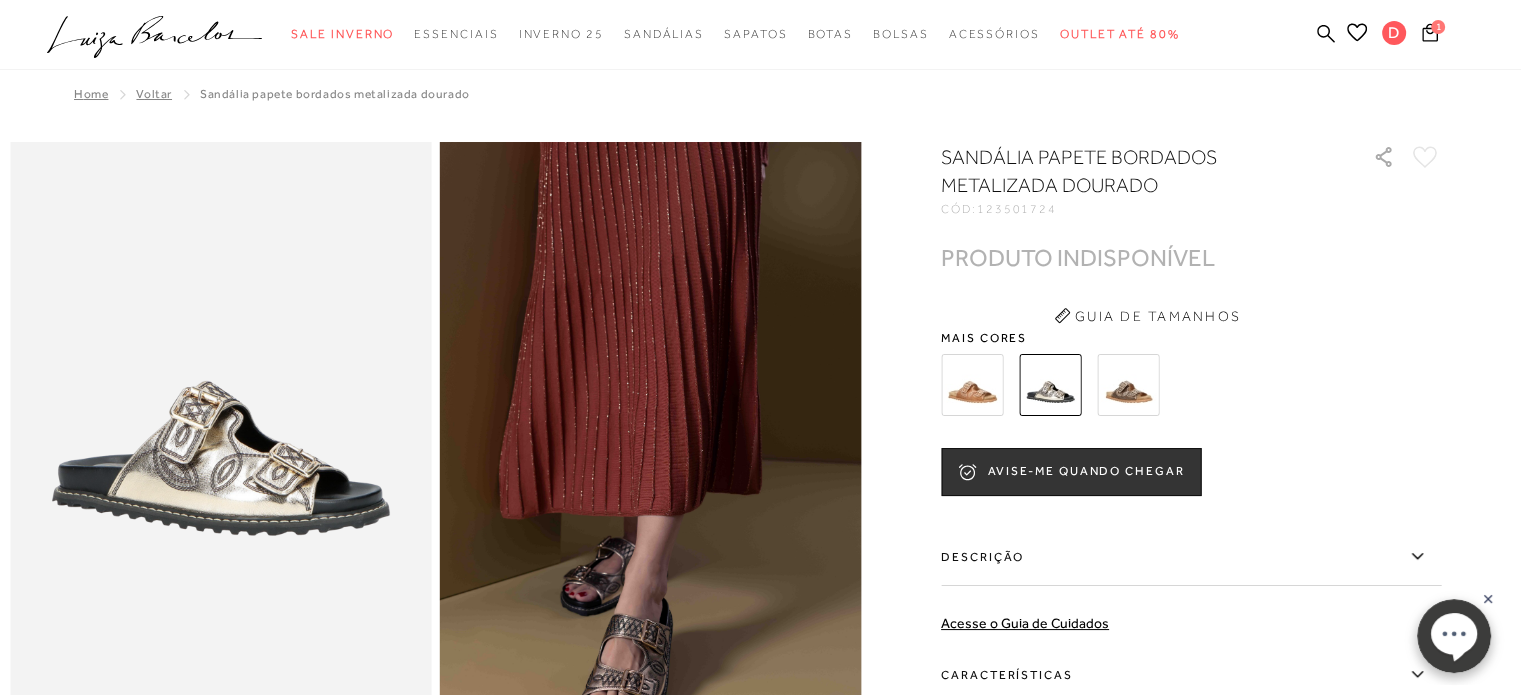 click at bounding box center (1128, 385) 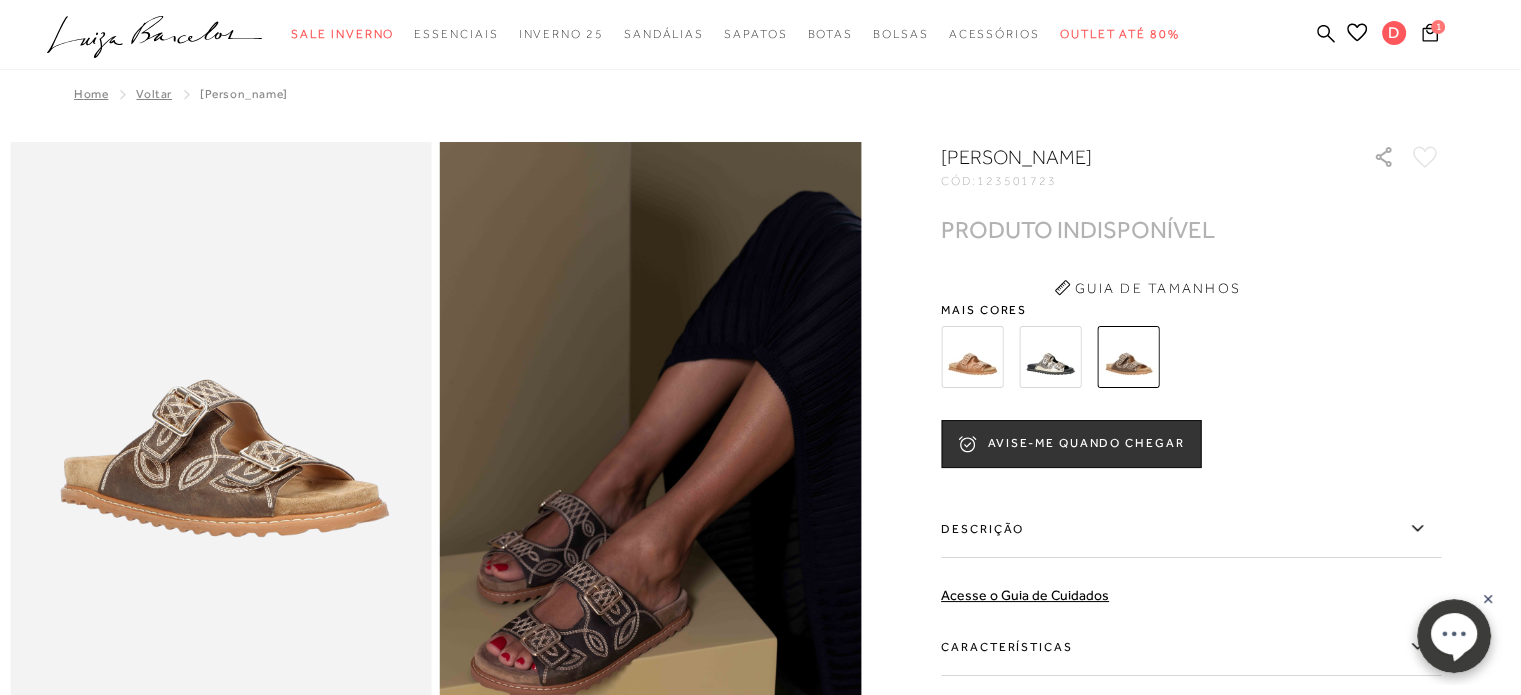 scroll, scrollTop: 0, scrollLeft: 0, axis: both 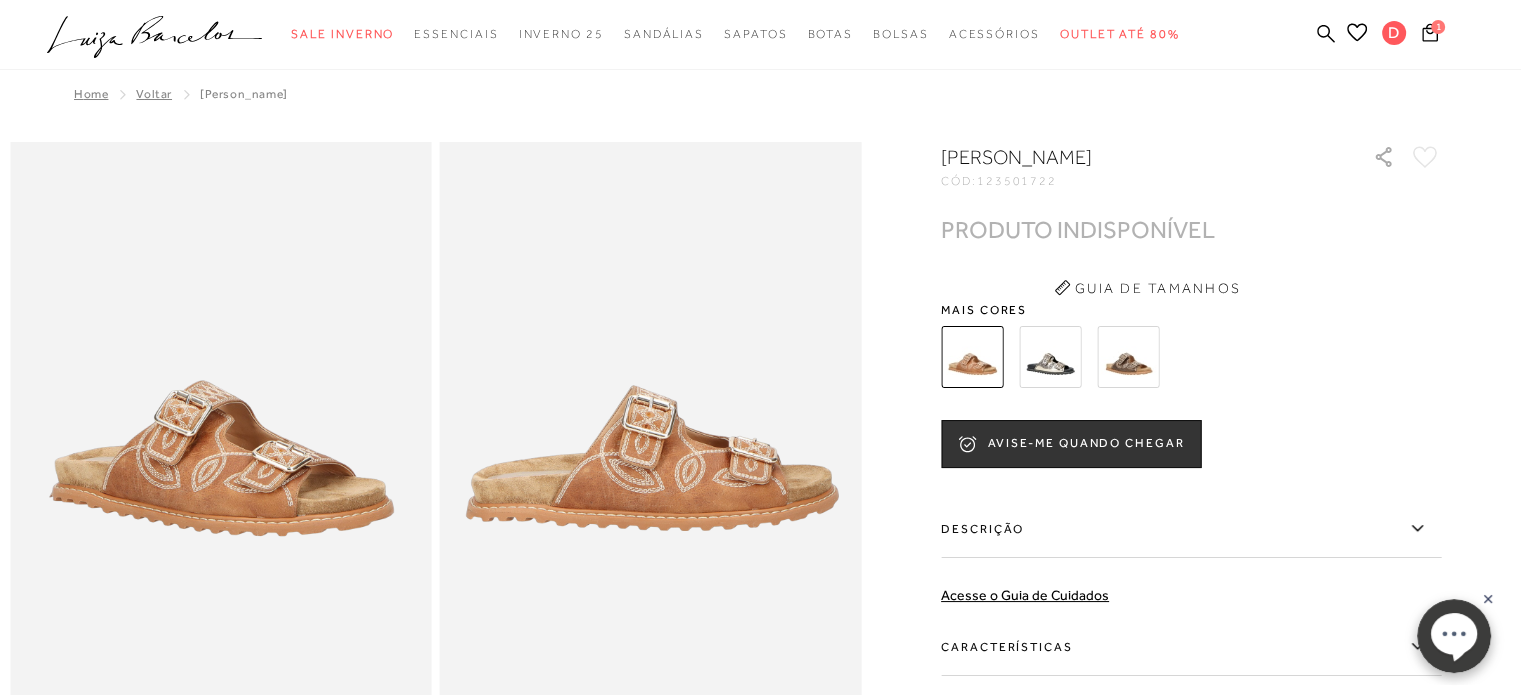 click on "Voltar" at bounding box center (154, 94) 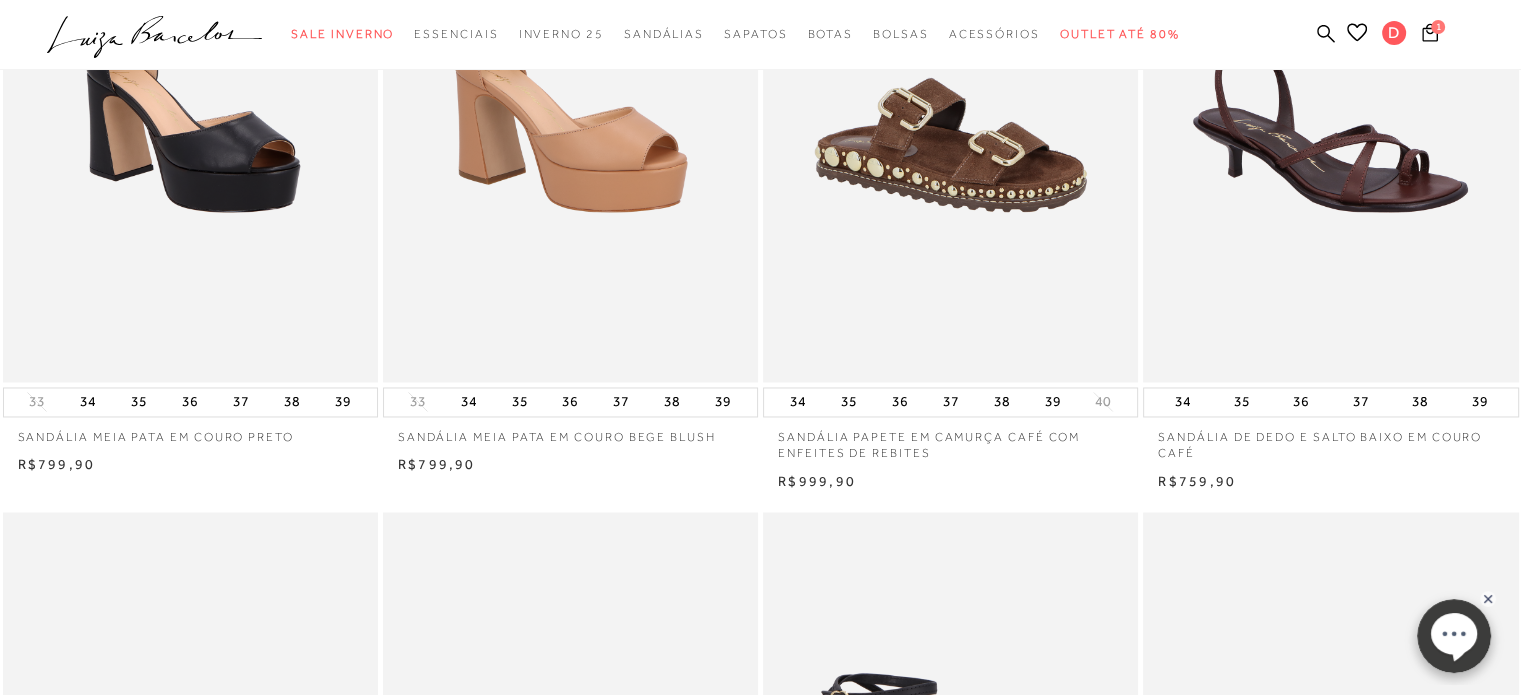scroll, scrollTop: 0, scrollLeft: 0, axis: both 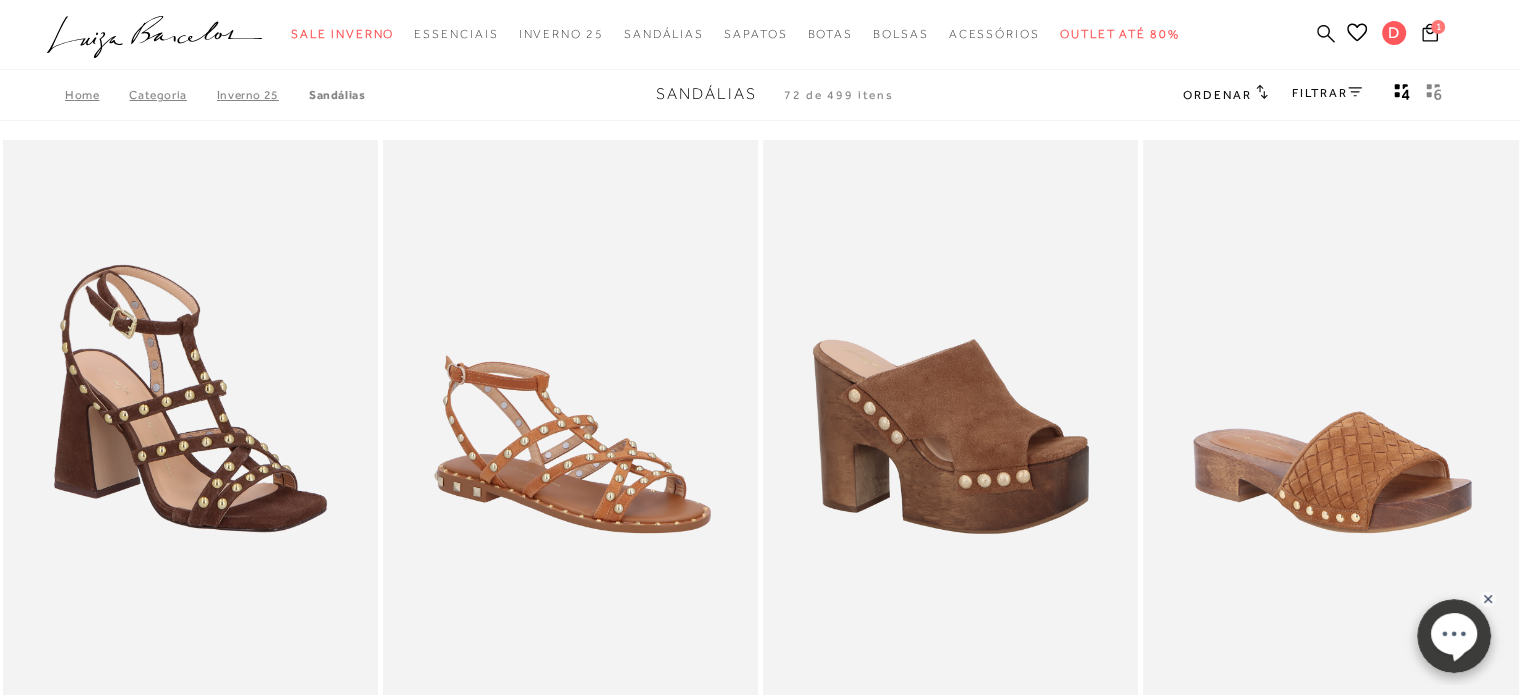 click 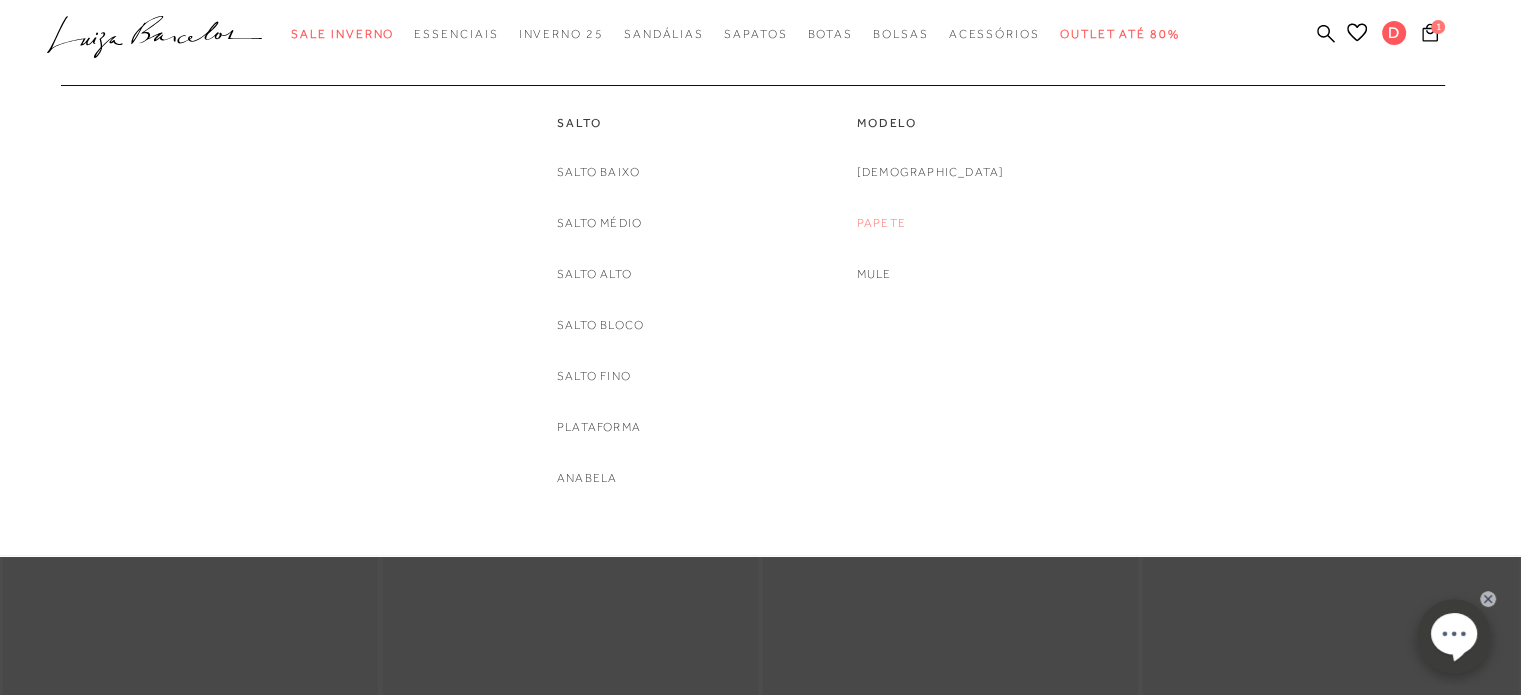 click on "Papete" at bounding box center [881, 223] 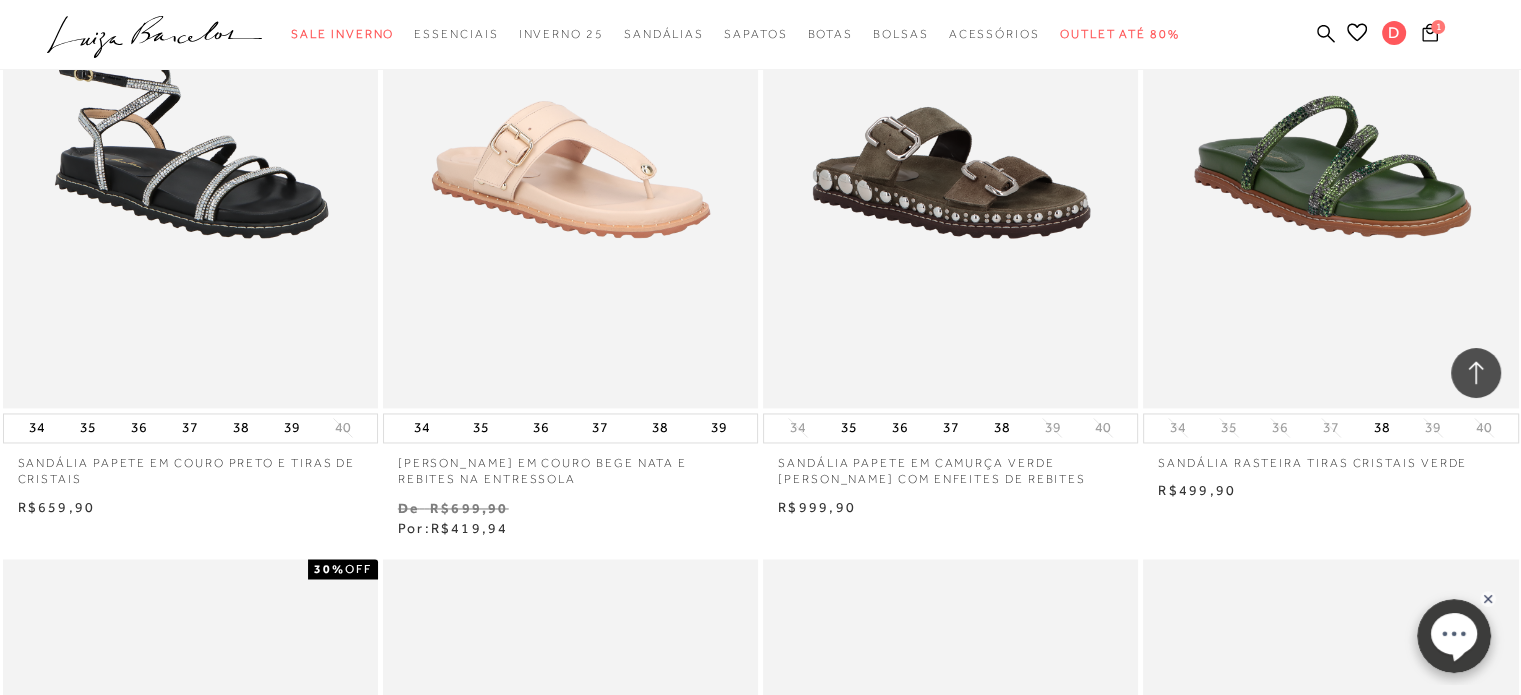 scroll, scrollTop: 3100, scrollLeft: 0, axis: vertical 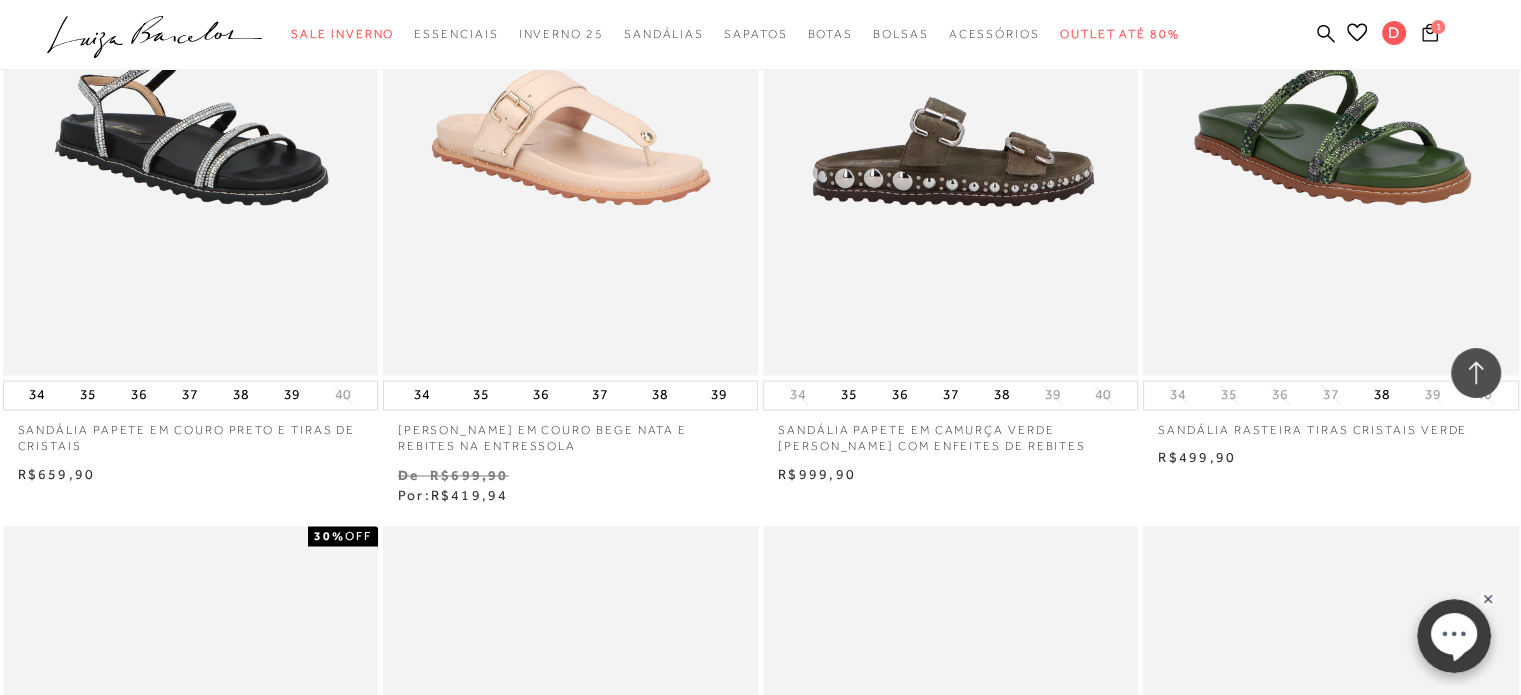 click at bounding box center (951, 93) 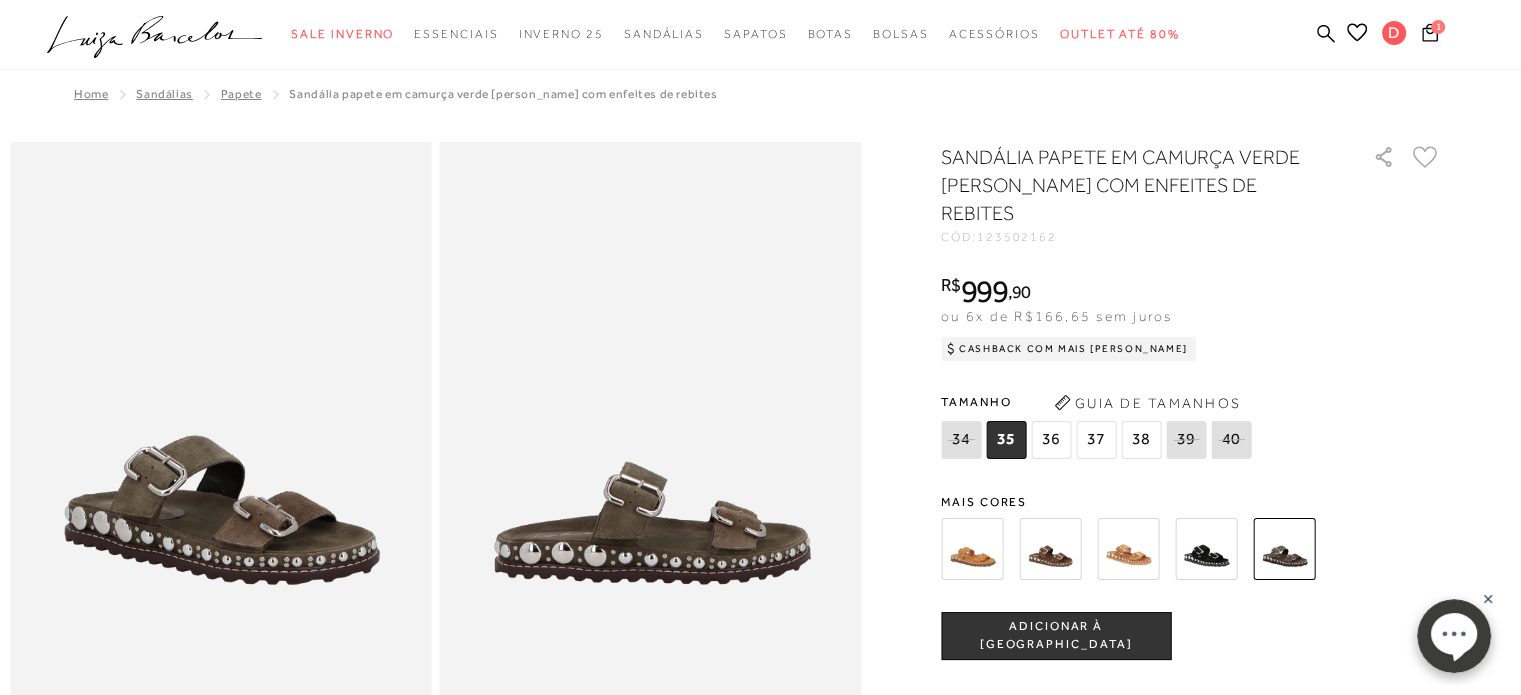 scroll, scrollTop: 0, scrollLeft: 0, axis: both 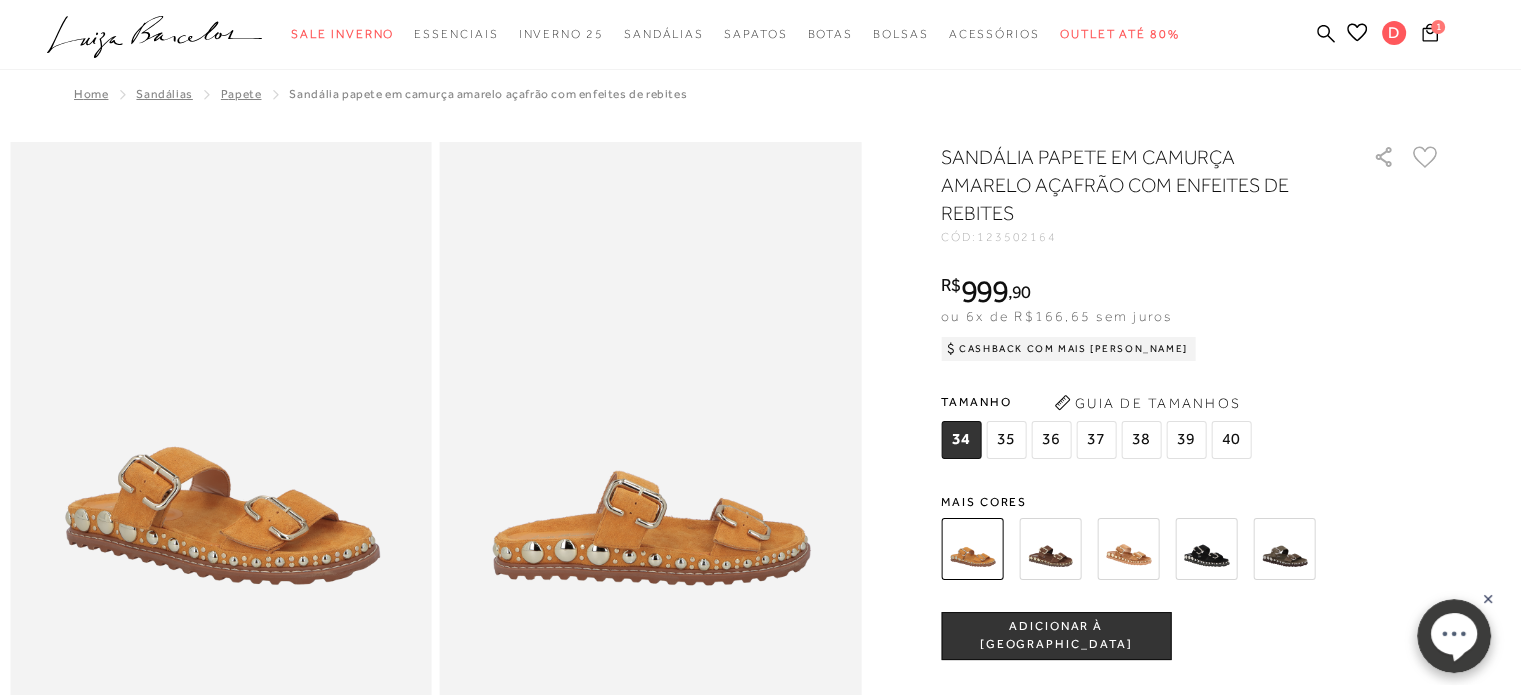 click at bounding box center (1128, 549) 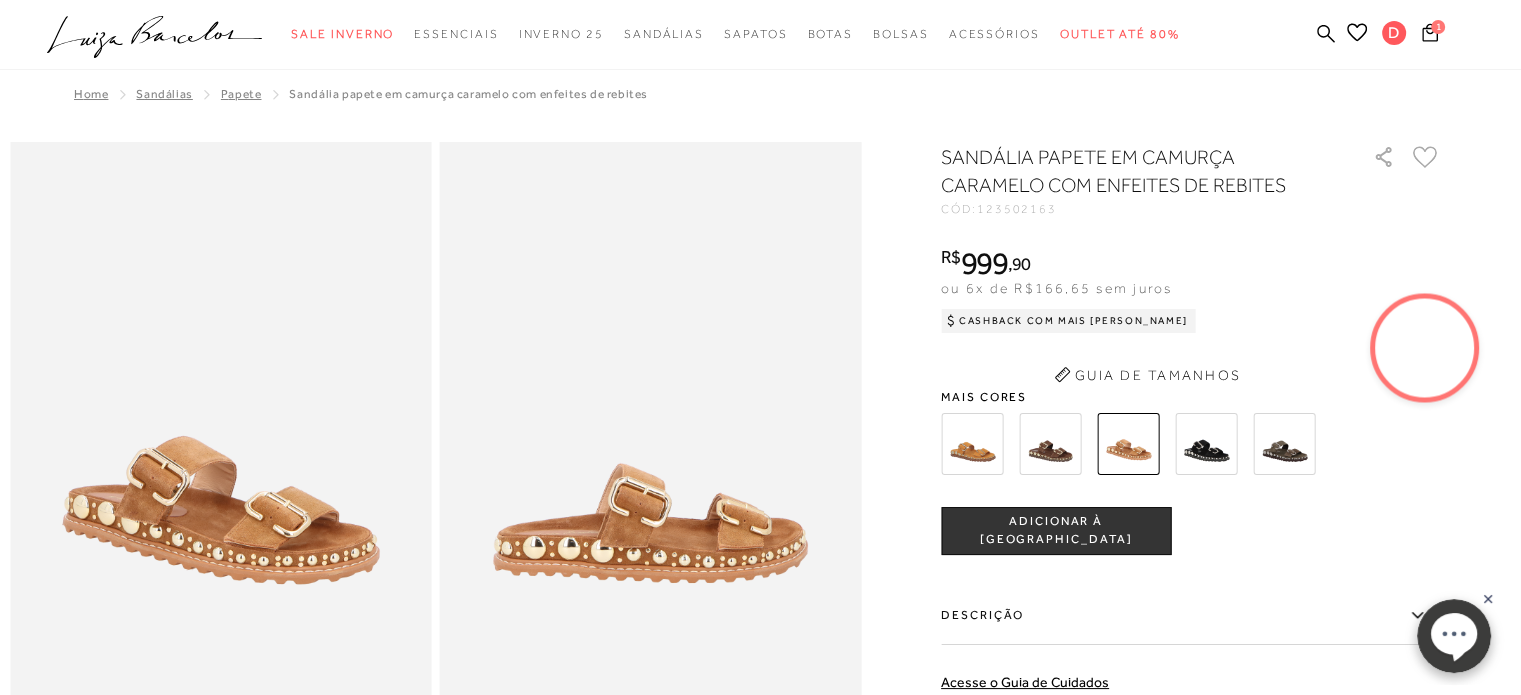 scroll, scrollTop: 0, scrollLeft: 0, axis: both 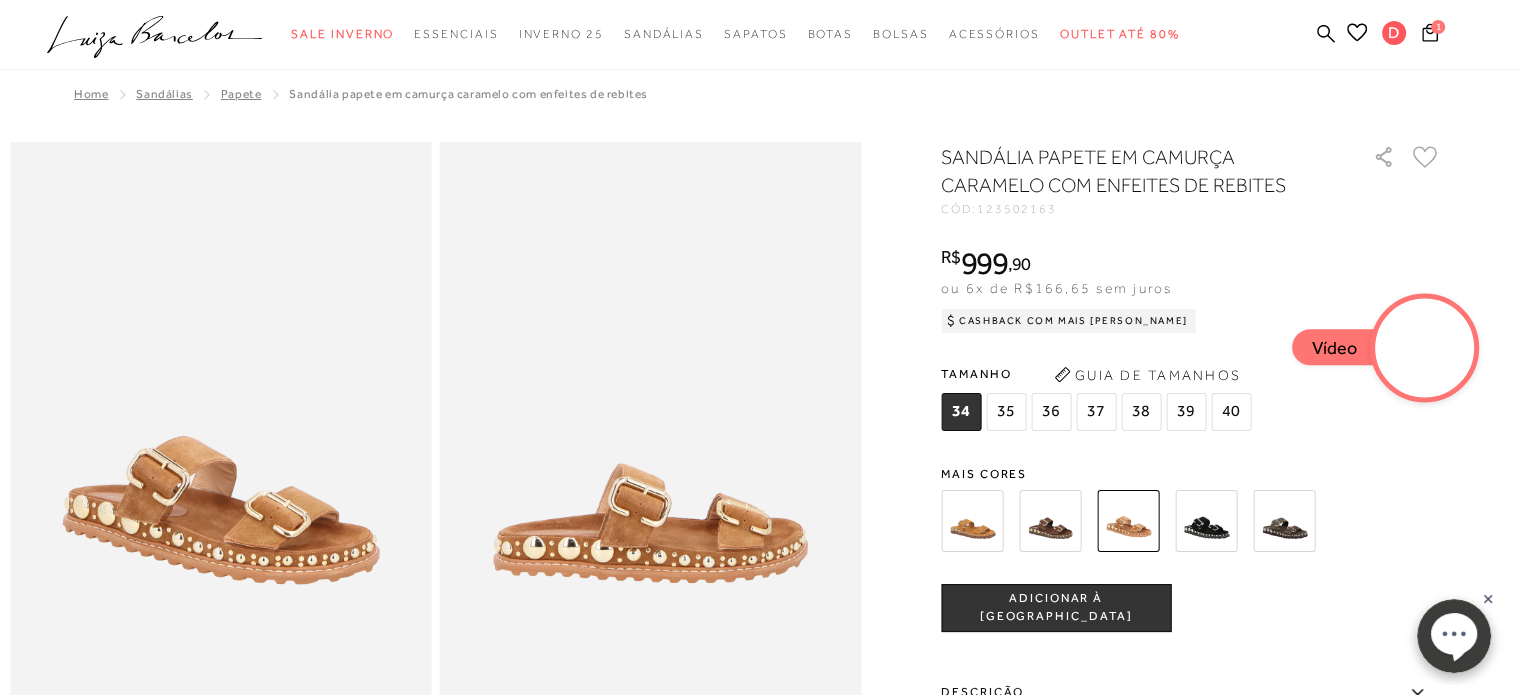 click at bounding box center (1206, 521) 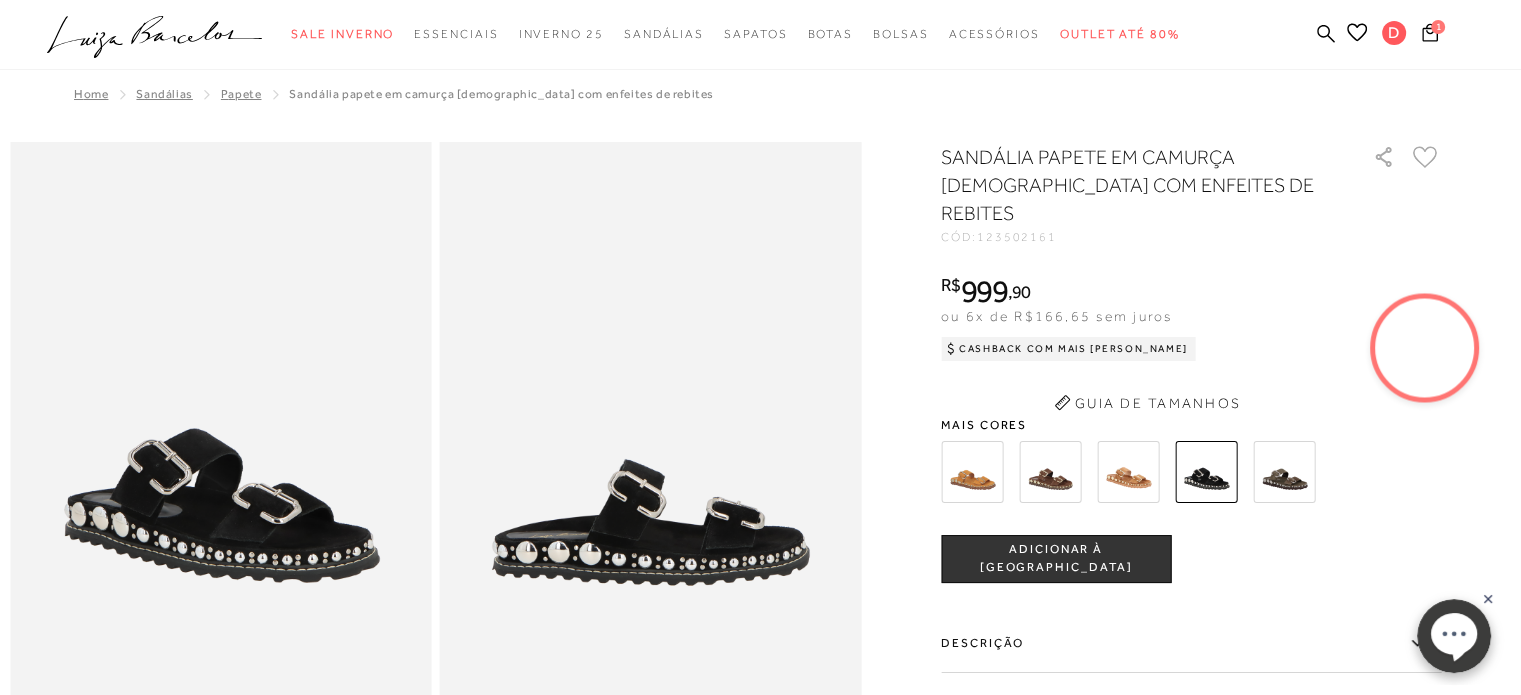 scroll, scrollTop: 0, scrollLeft: 0, axis: both 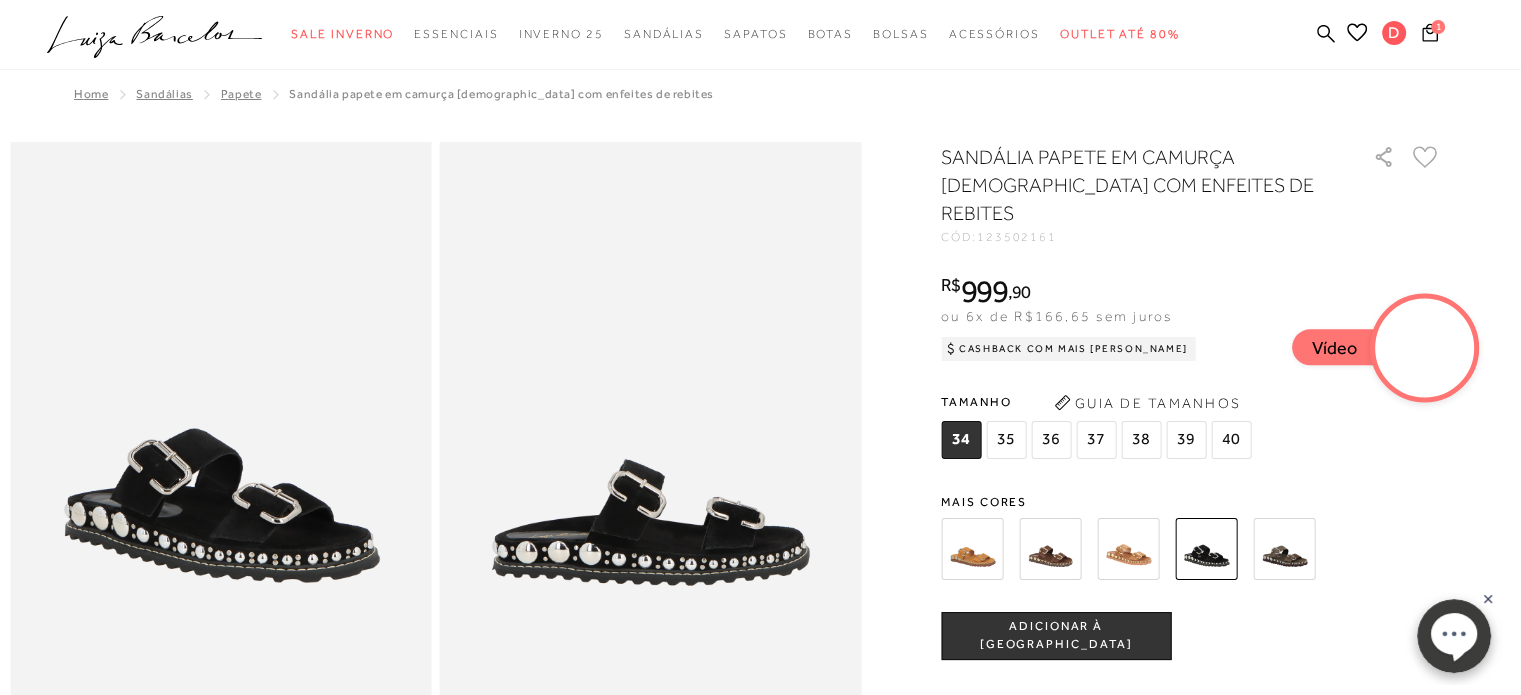 click at bounding box center (1284, 549) 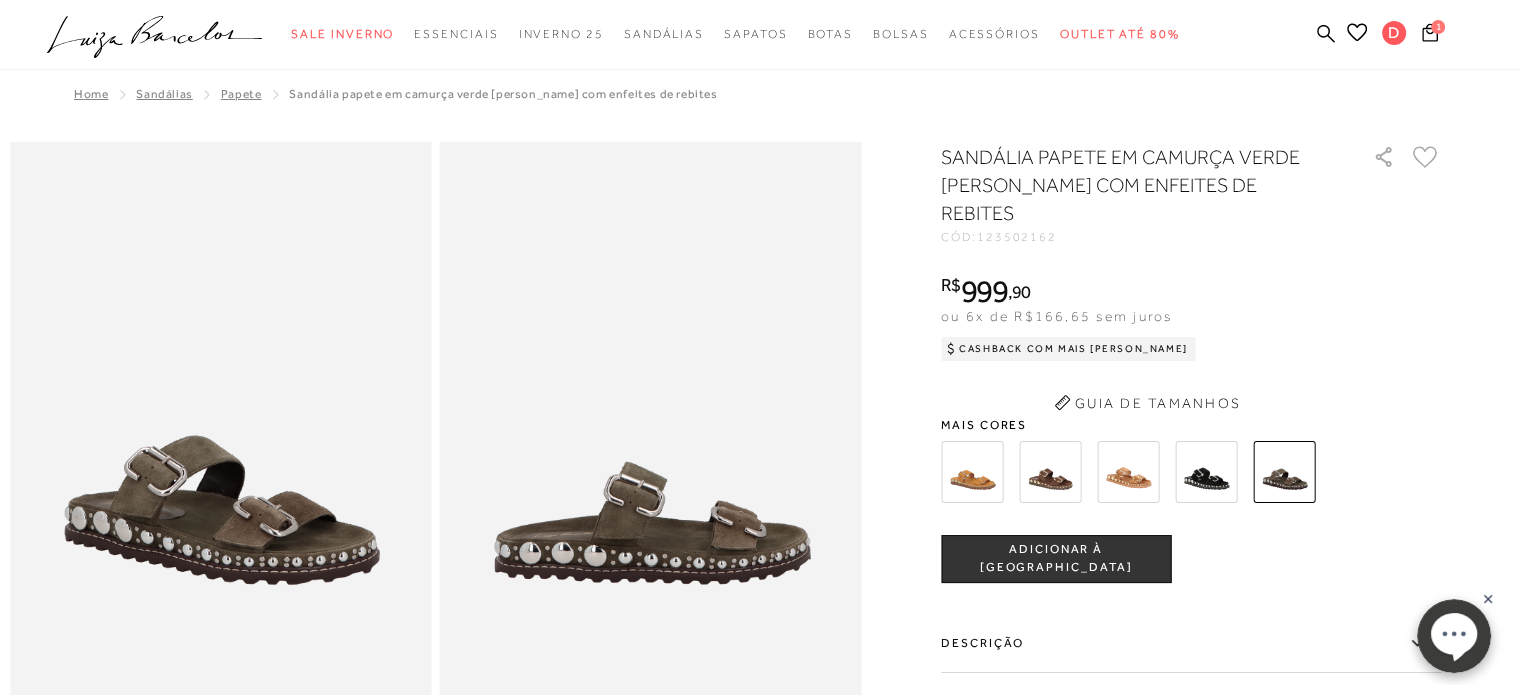 scroll, scrollTop: 0, scrollLeft: 0, axis: both 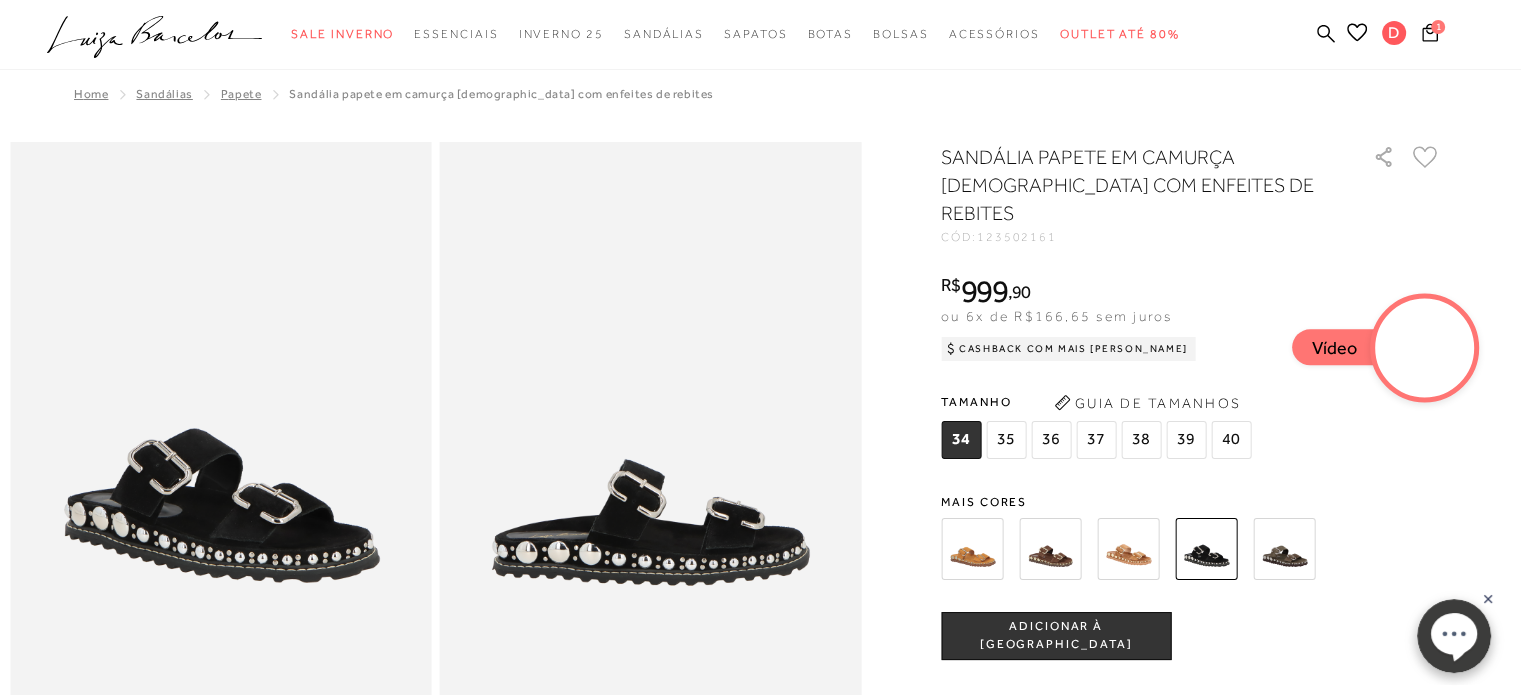click on "Papete" at bounding box center [241, 94] 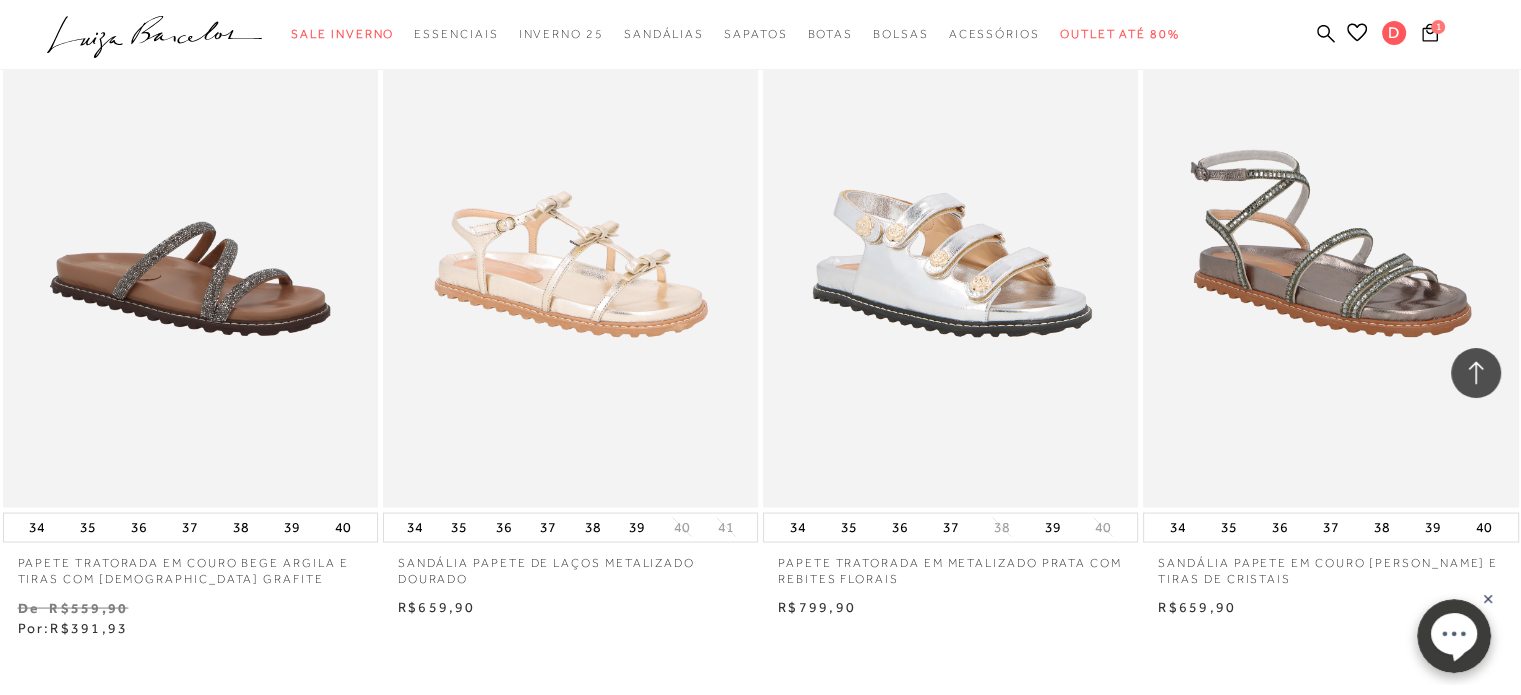 scroll, scrollTop: 3800, scrollLeft: 0, axis: vertical 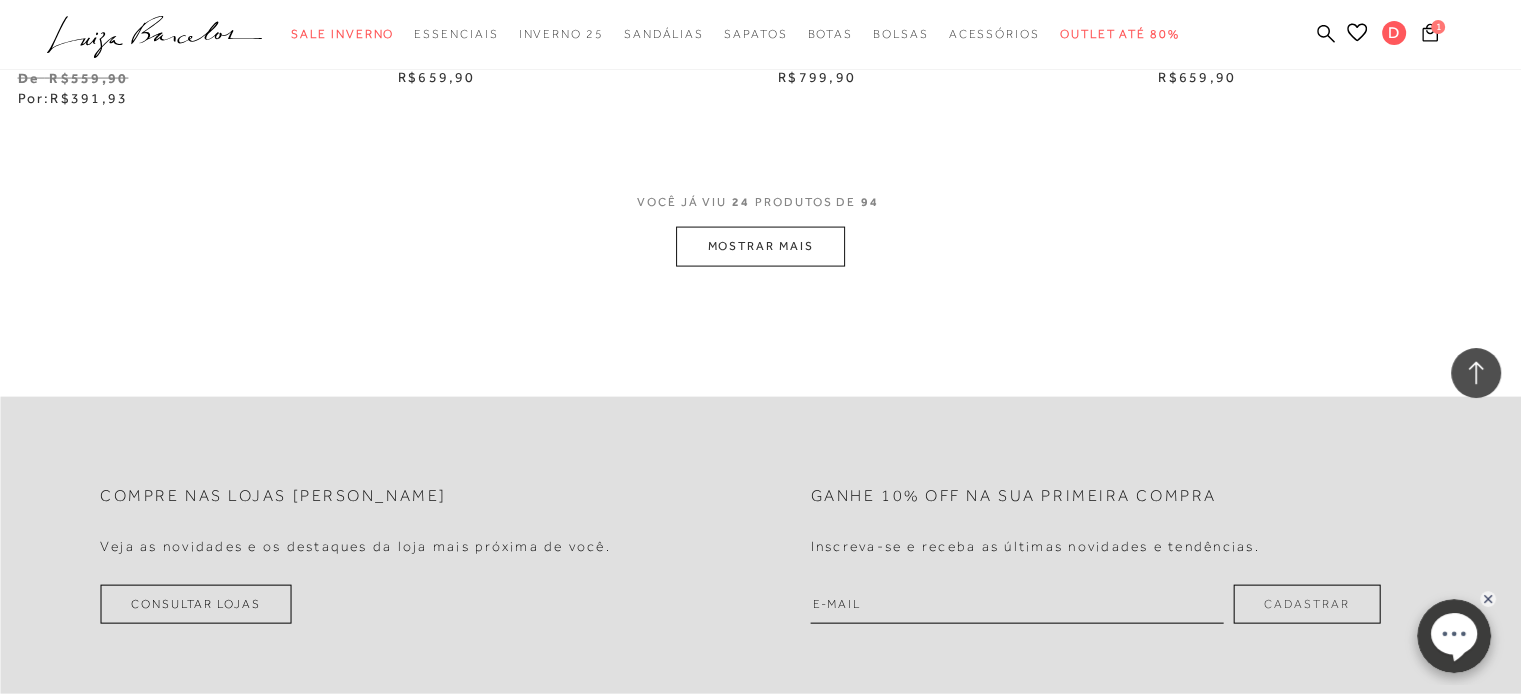 click on "MOSTRAR MAIS" at bounding box center (760, 246) 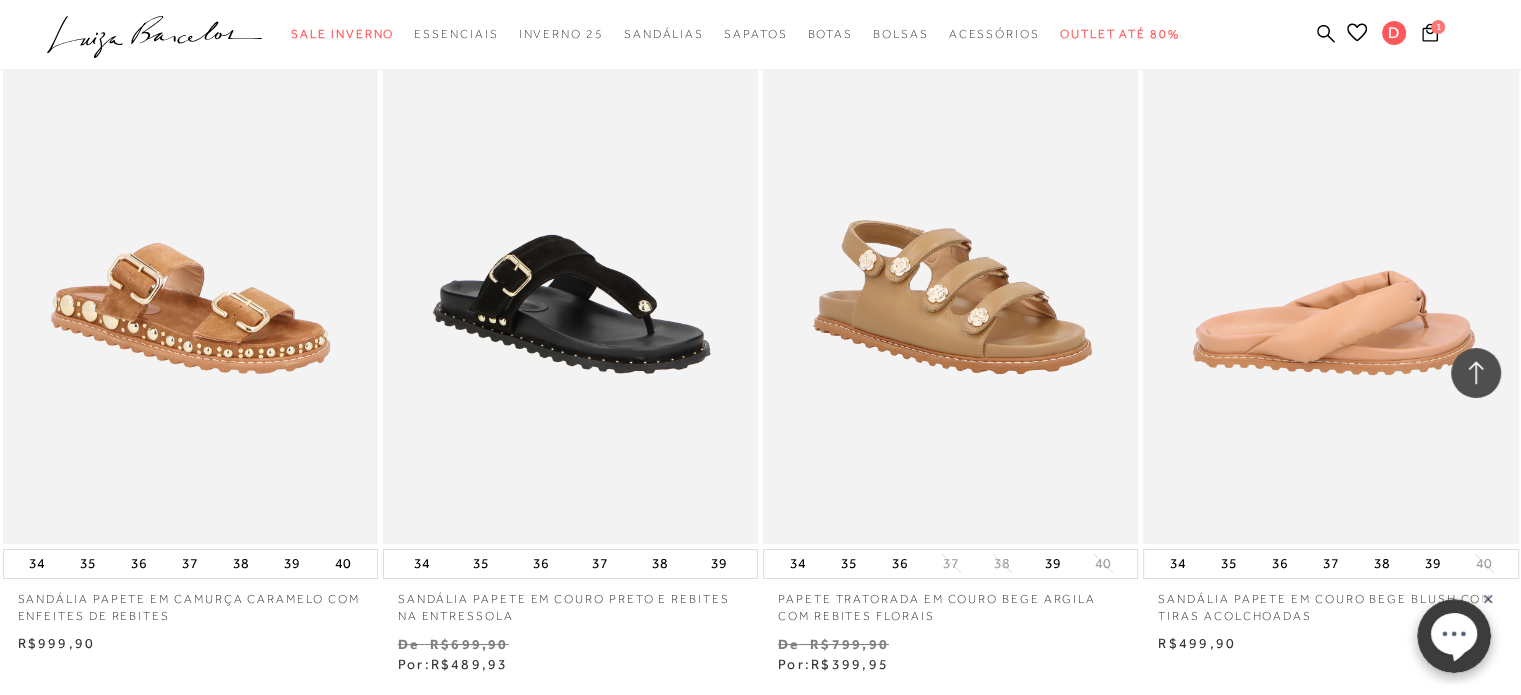 scroll, scrollTop: 7311, scrollLeft: 0, axis: vertical 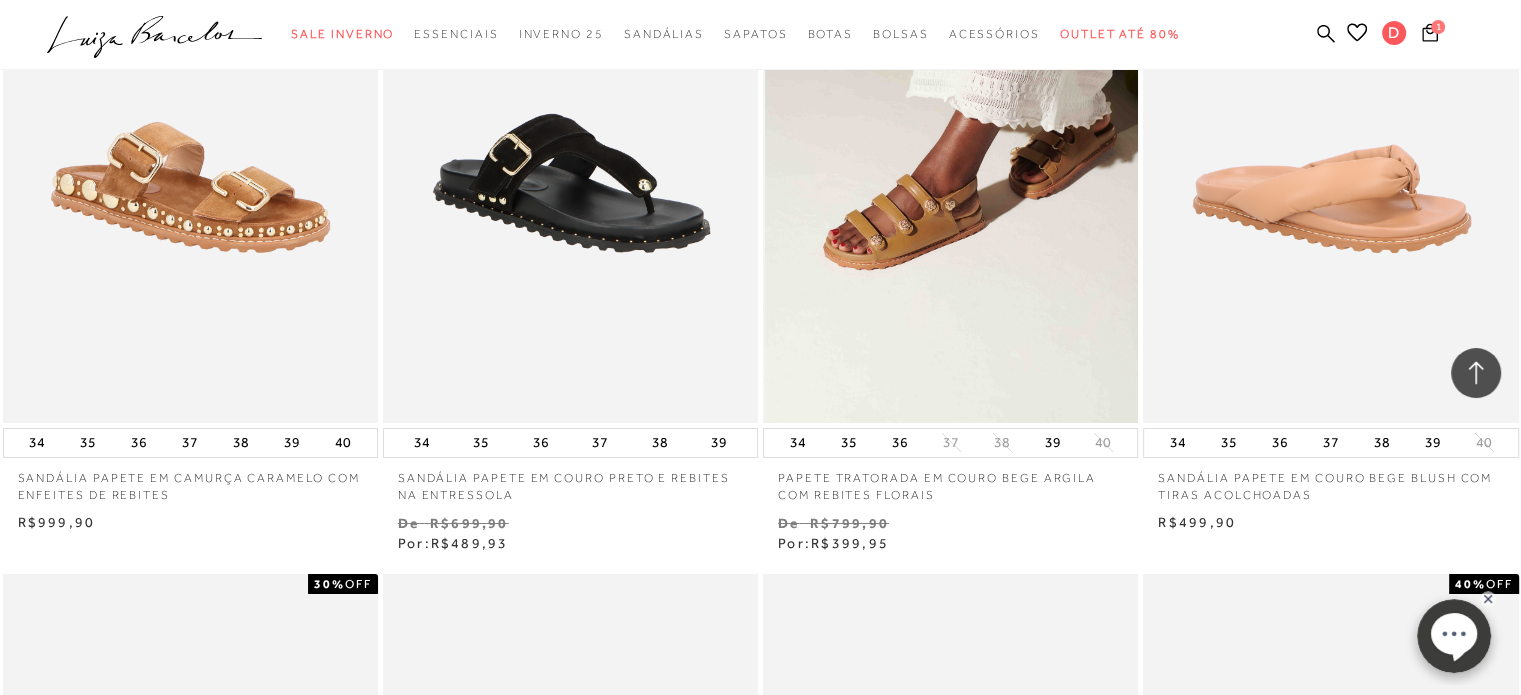 click at bounding box center (951, 141) 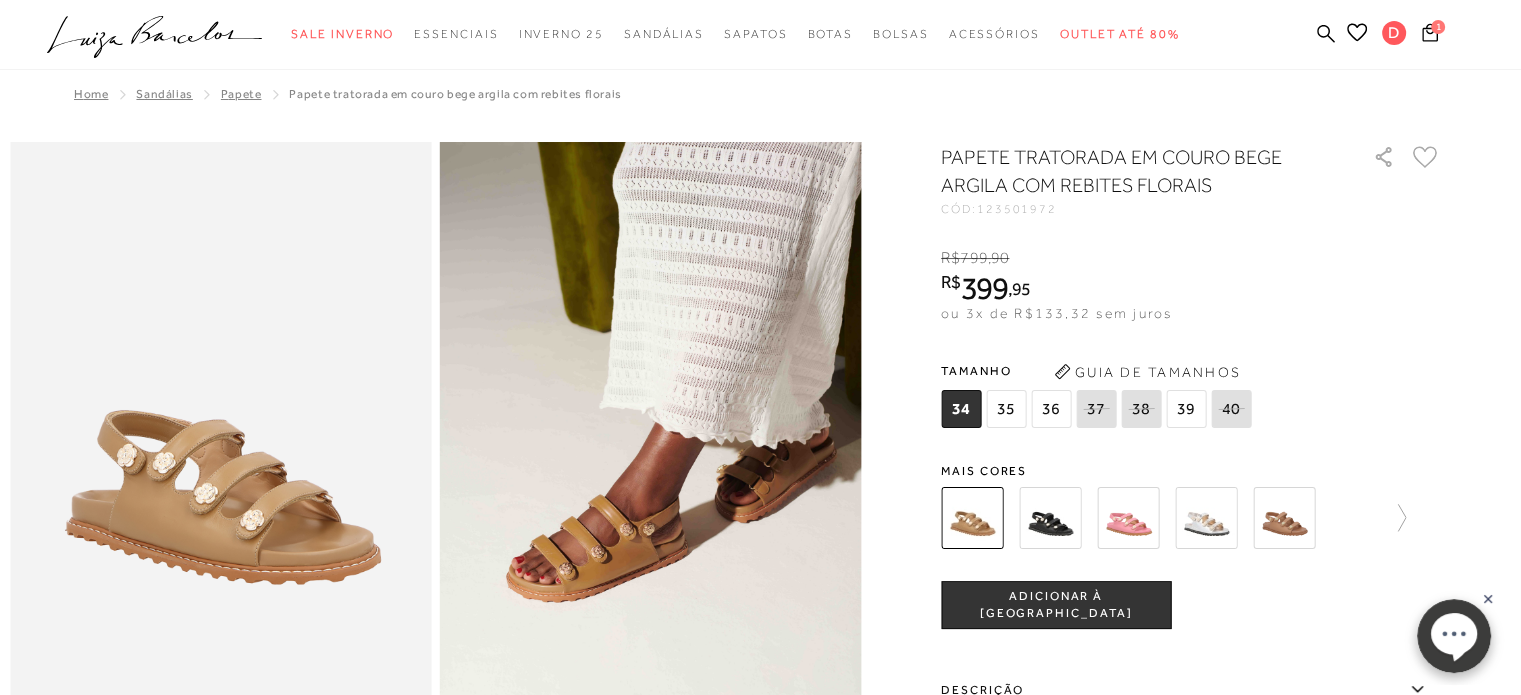 scroll, scrollTop: 0, scrollLeft: 0, axis: both 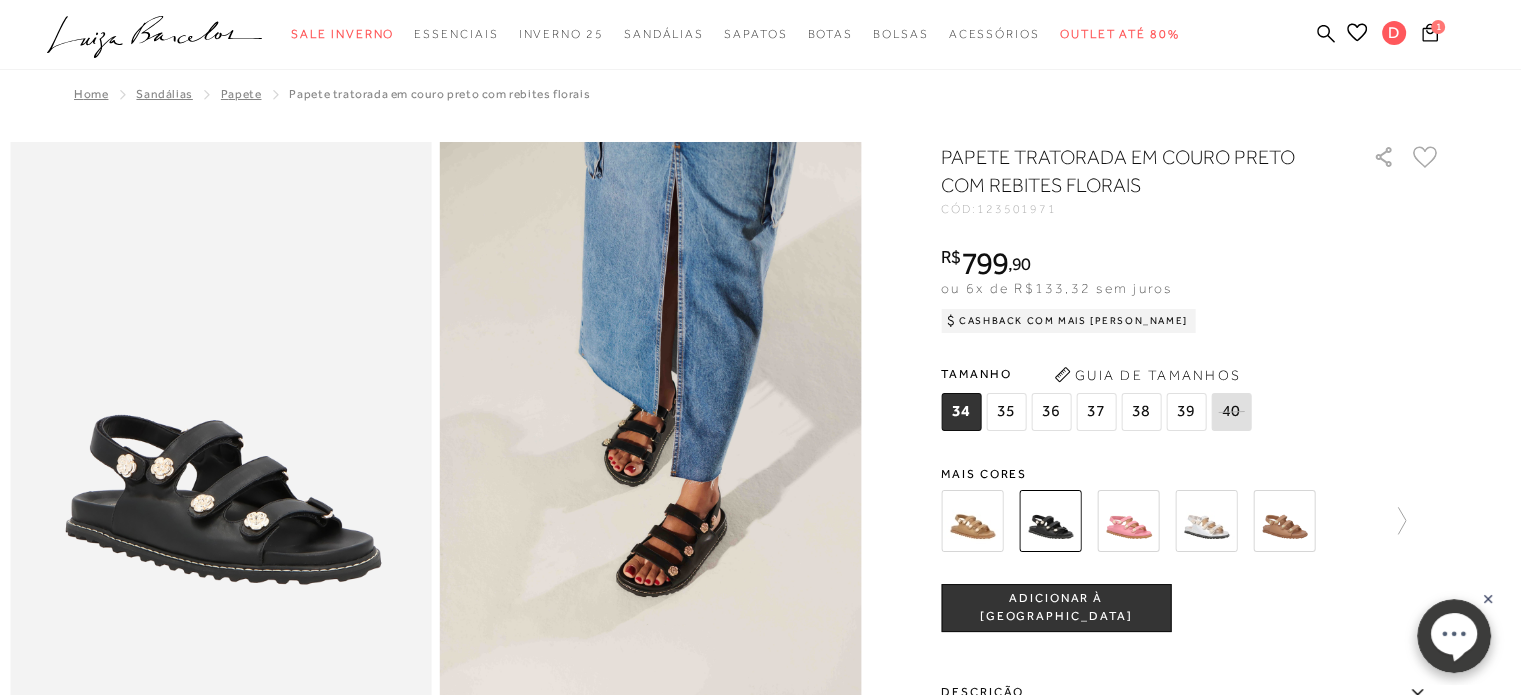 click at bounding box center (1206, 521) 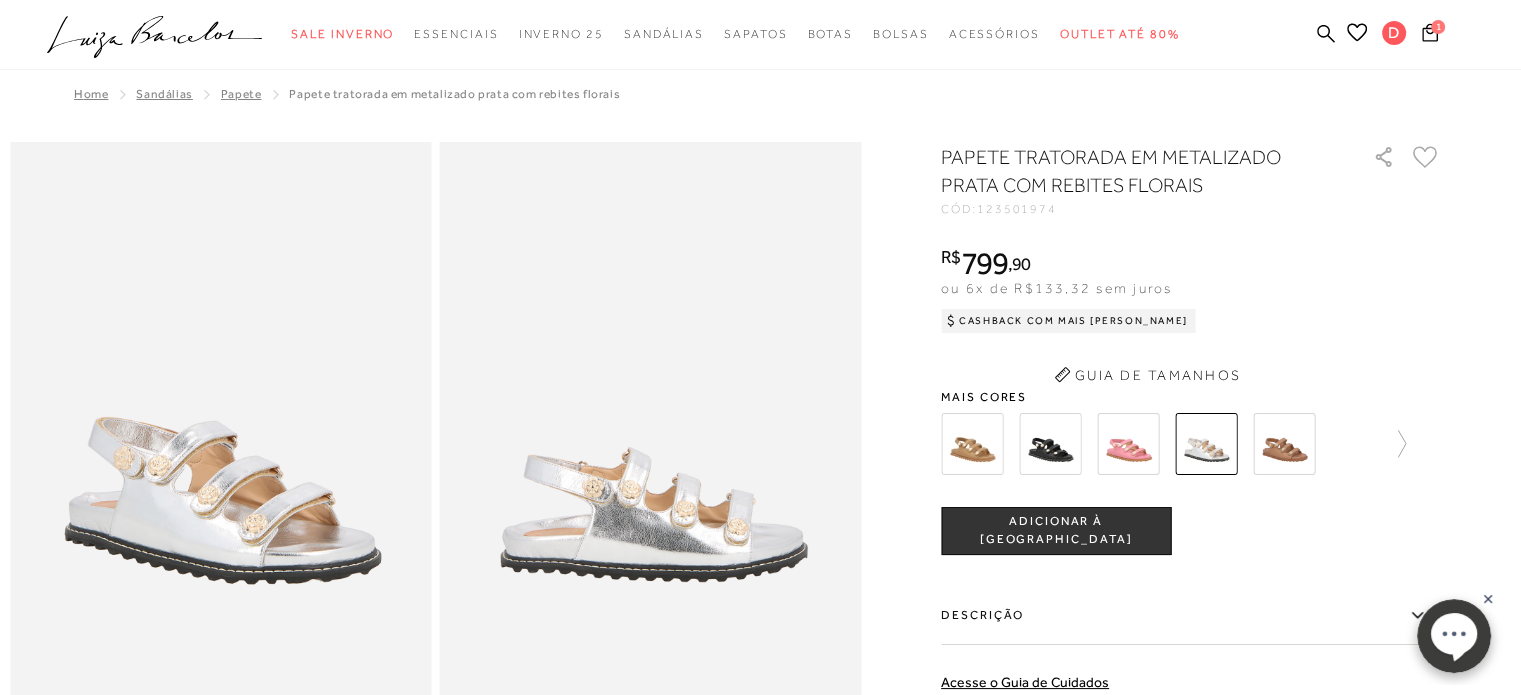 scroll, scrollTop: 0, scrollLeft: 0, axis: both 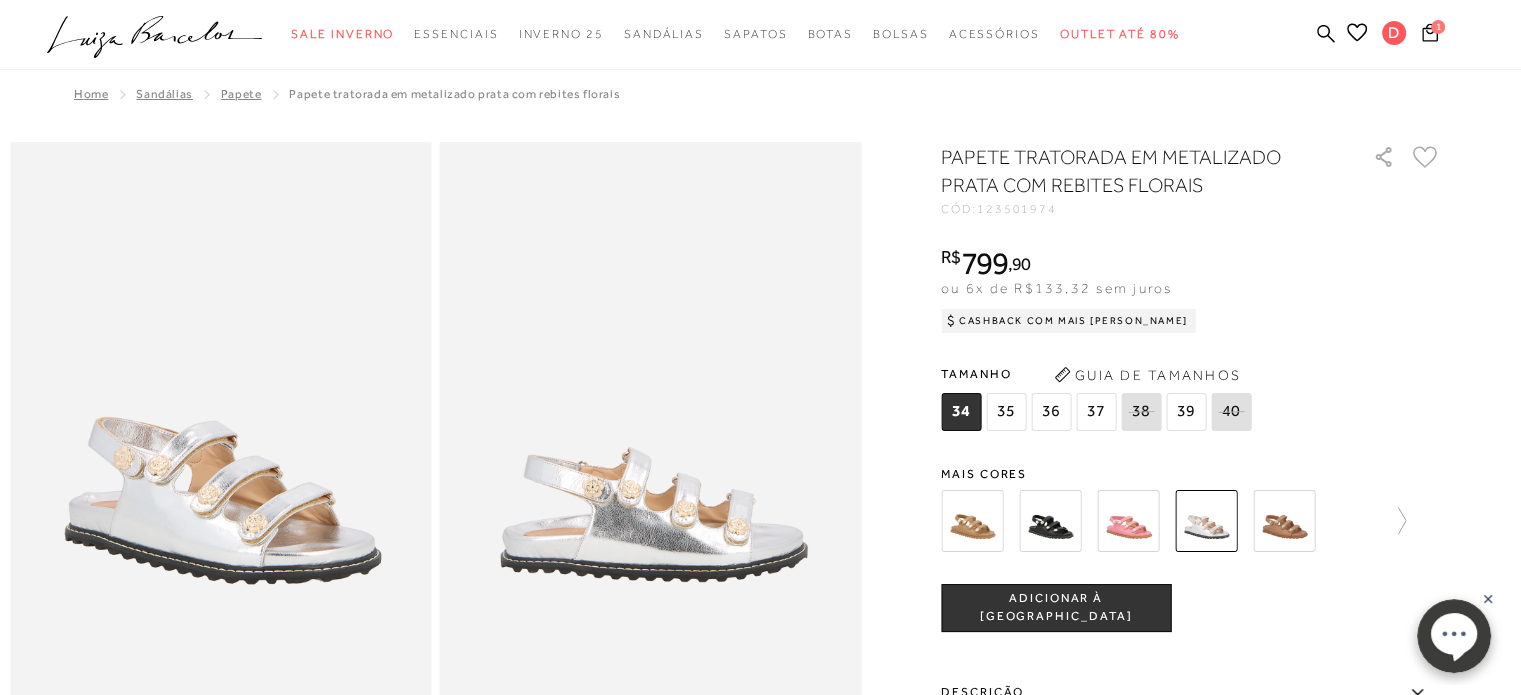 click at bounding box center (1284, 521) 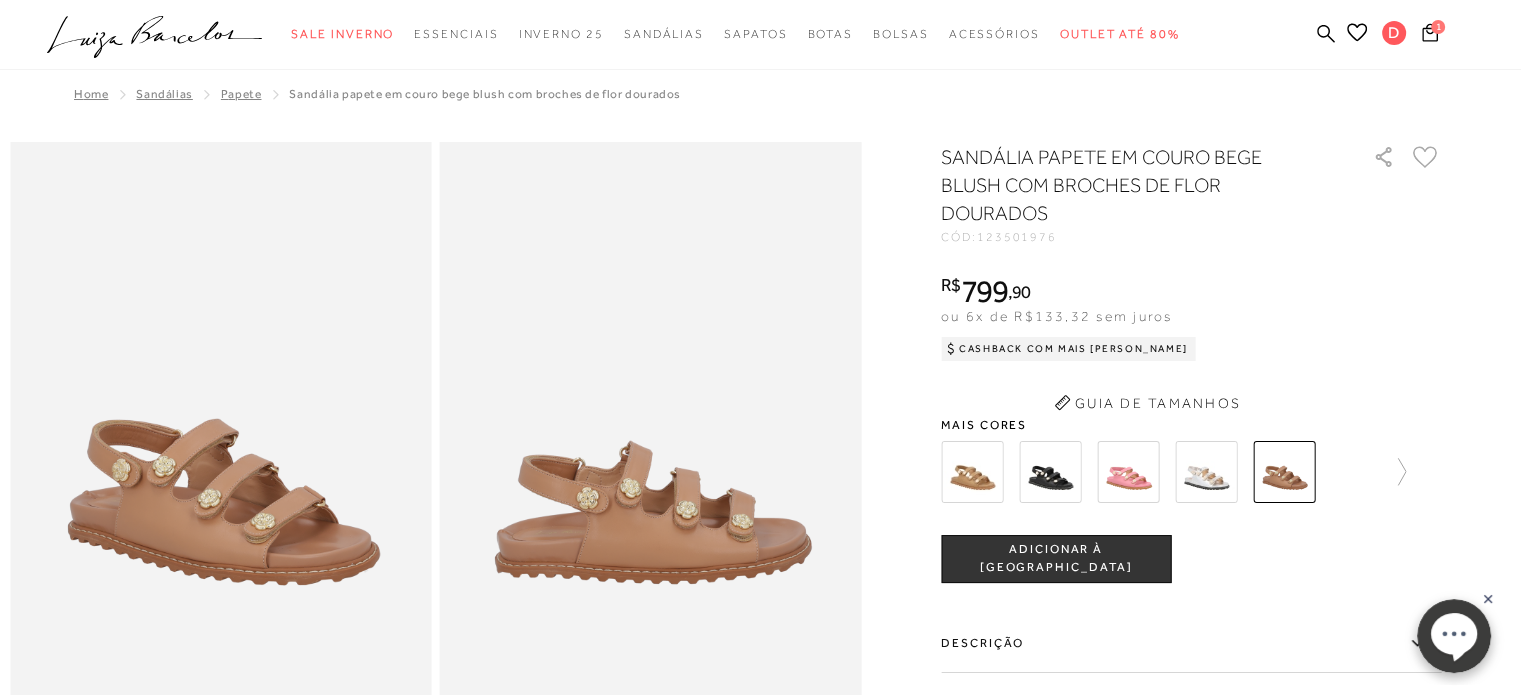scroll, scrollTop: 0, scrollLeft: 0, axis: both 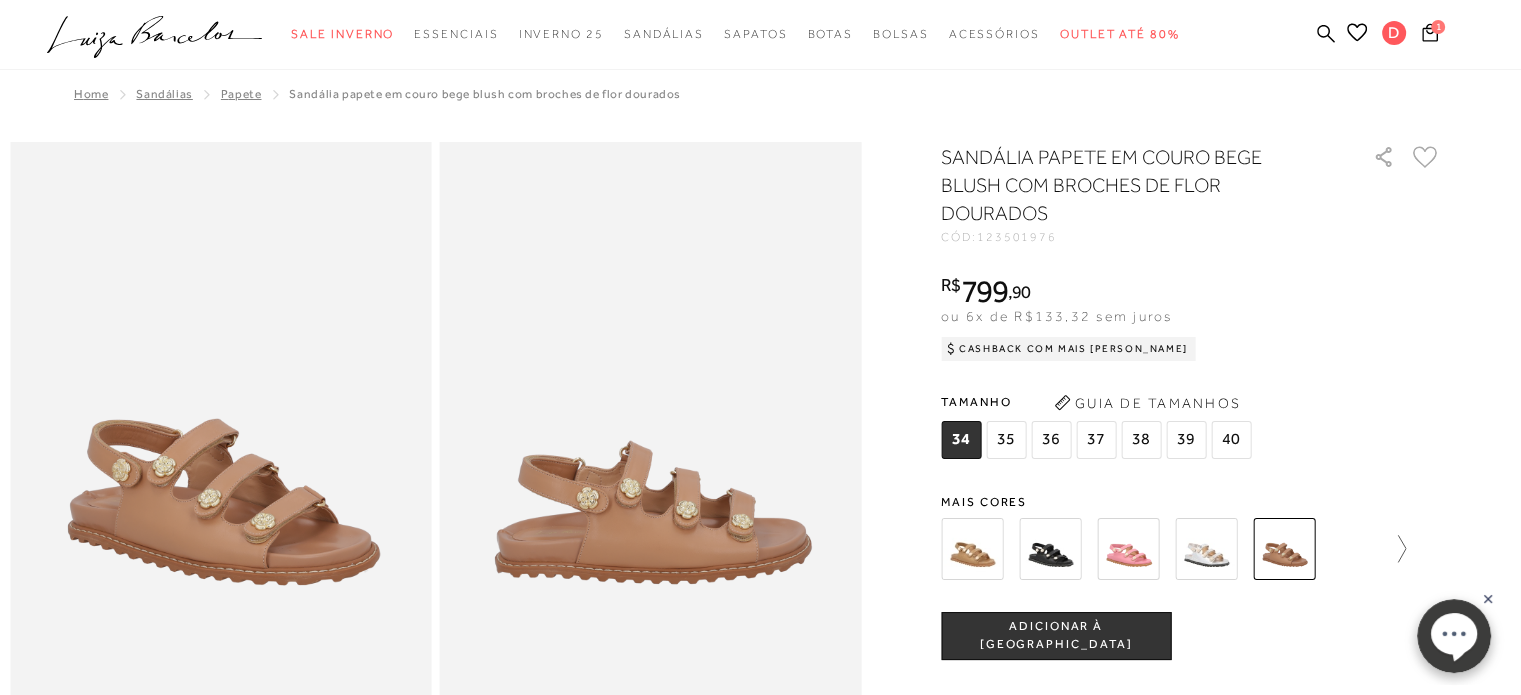 click 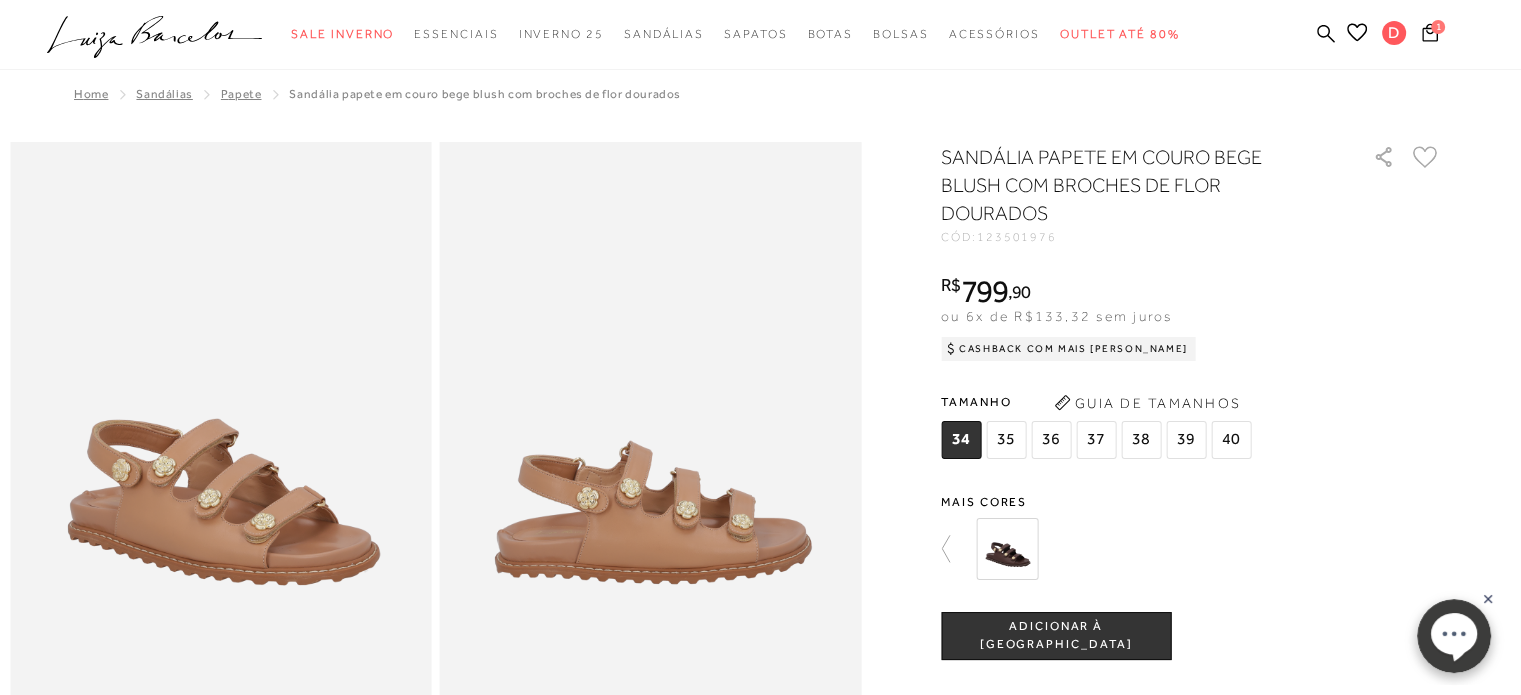 click at bounding box center [1007, 549] 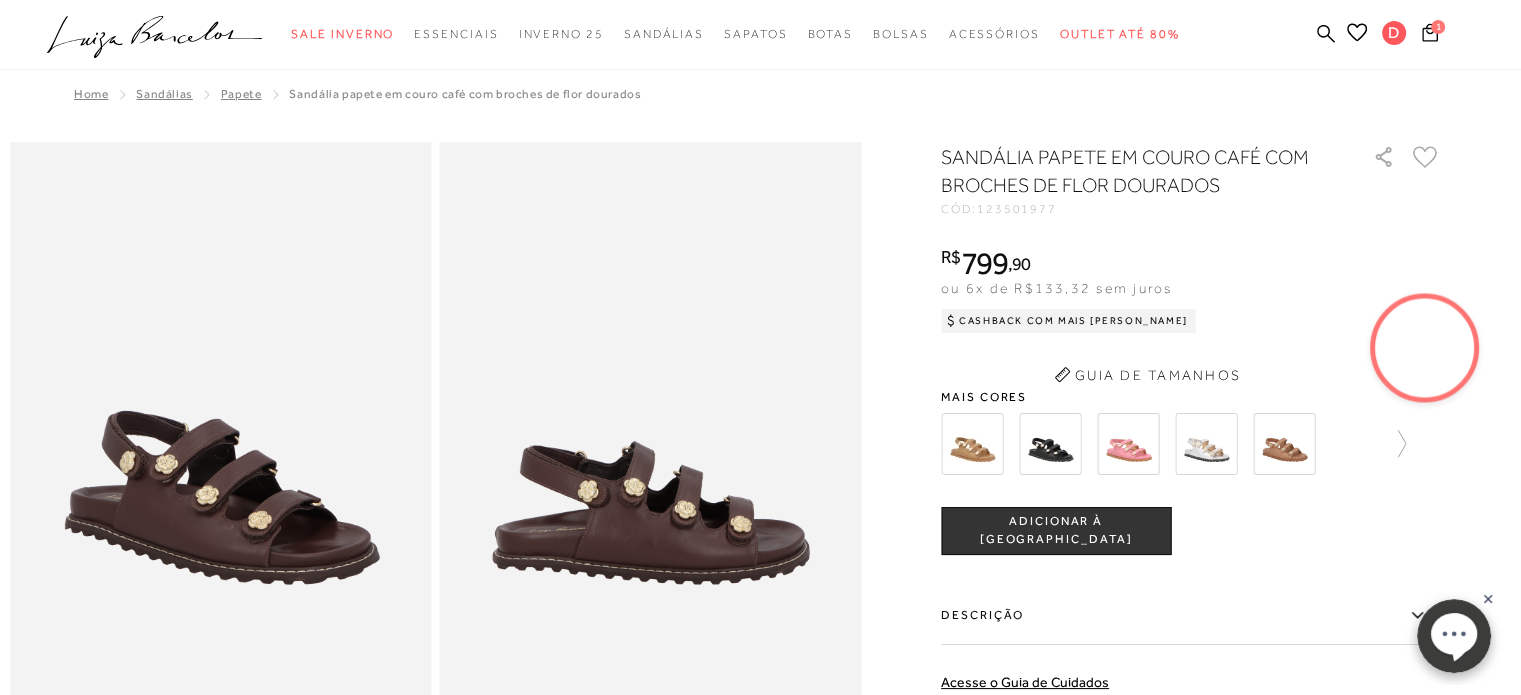 scroll, scrollTop: 0, scrollLeft: 0, axis: both 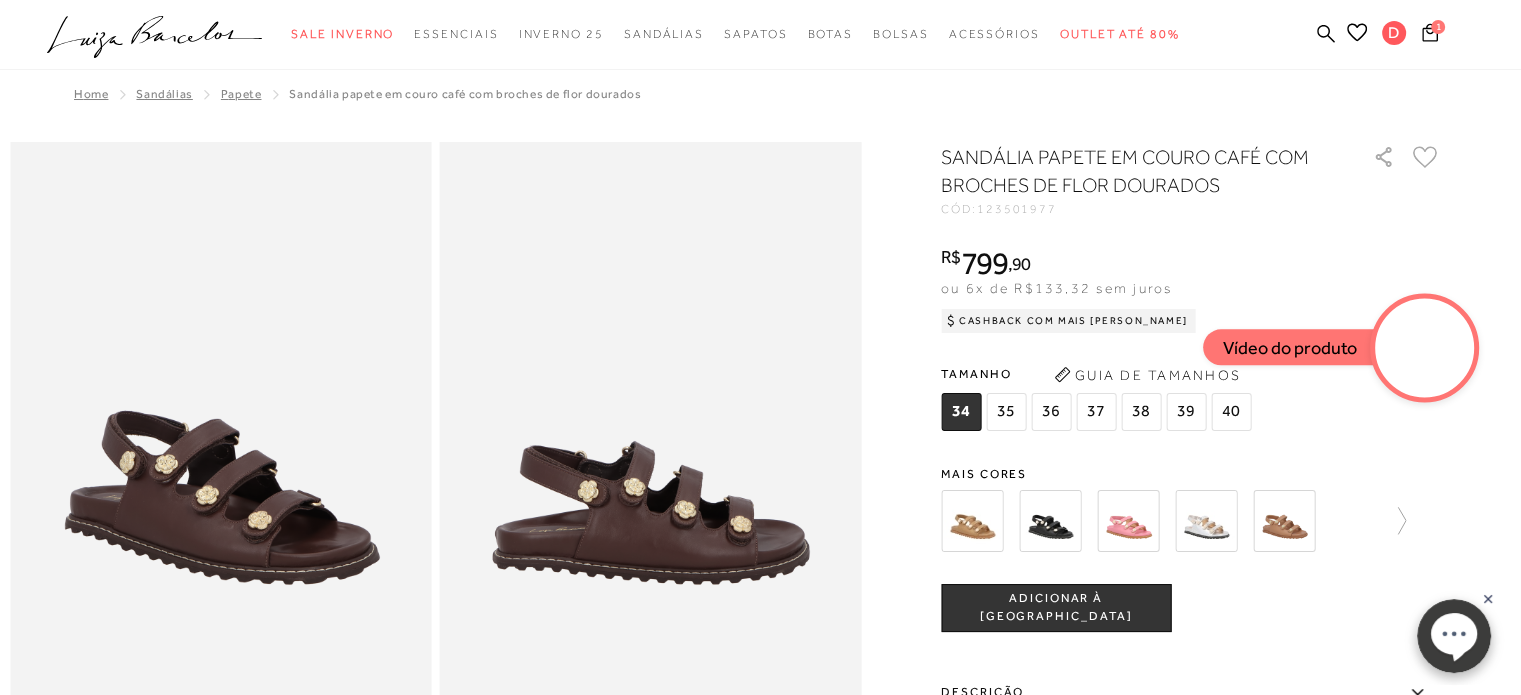 click at bounding box center (972, 521) 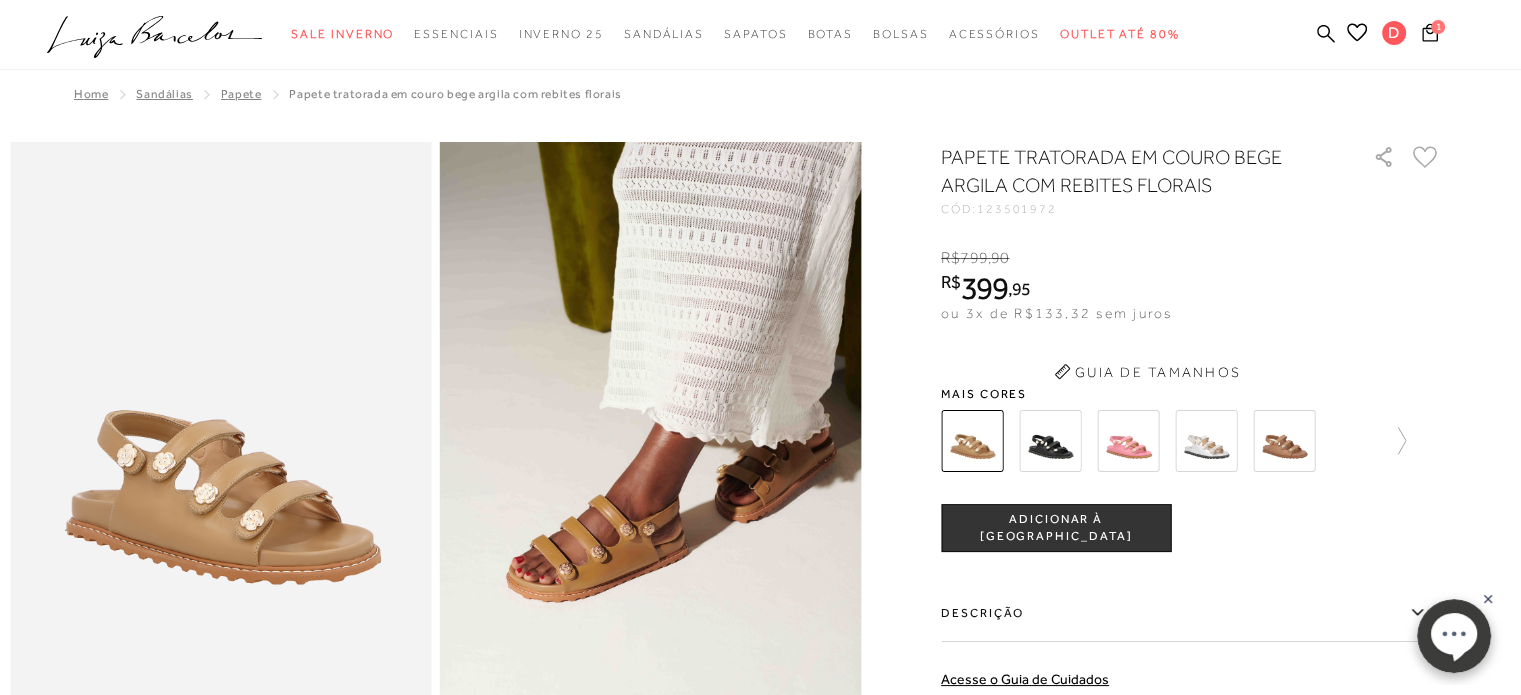 scroll, scrollTop: 0, scrollLeft: 0, axis: both 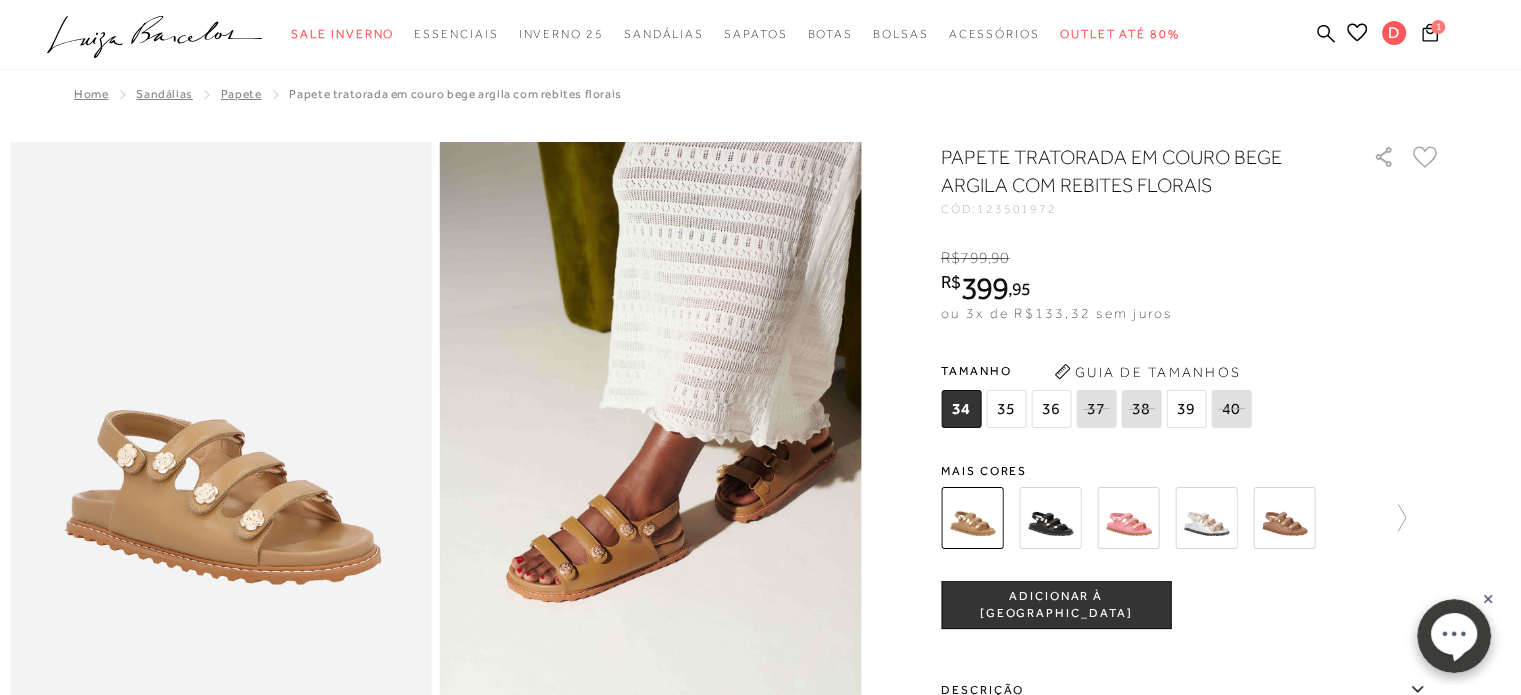 click 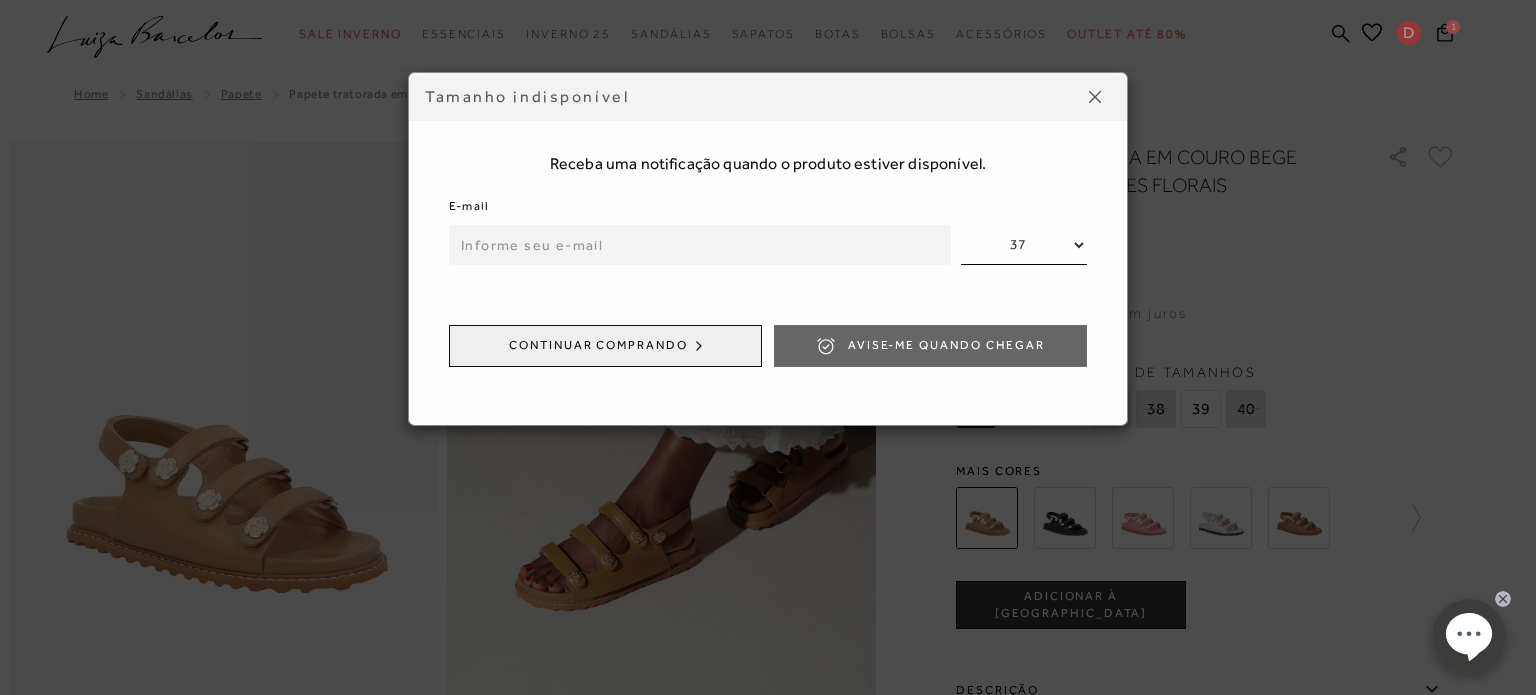 click at bounding box center [700, 245] 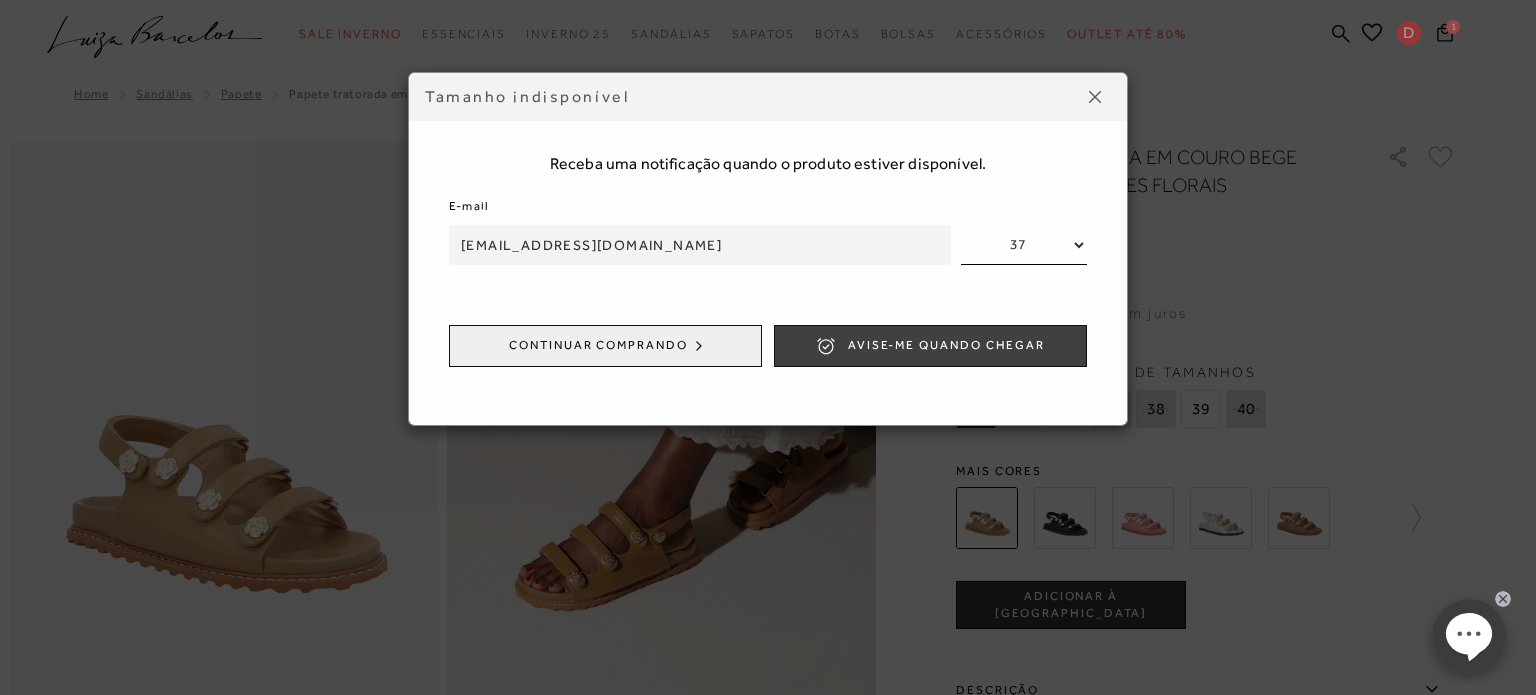 click on "Avise-me quando chegar" at bounding box center (930, 346) 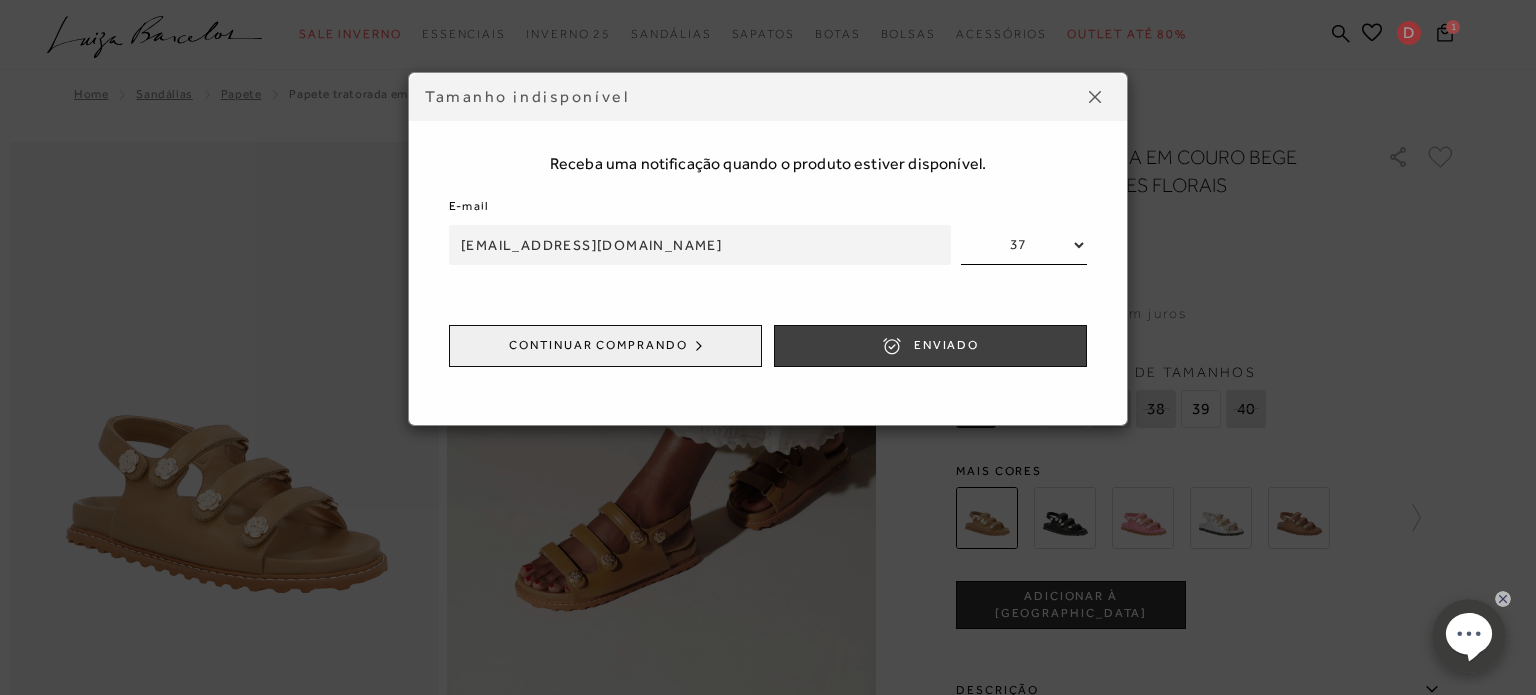 click on "ENVIADO" at bounding box center [930, 346] 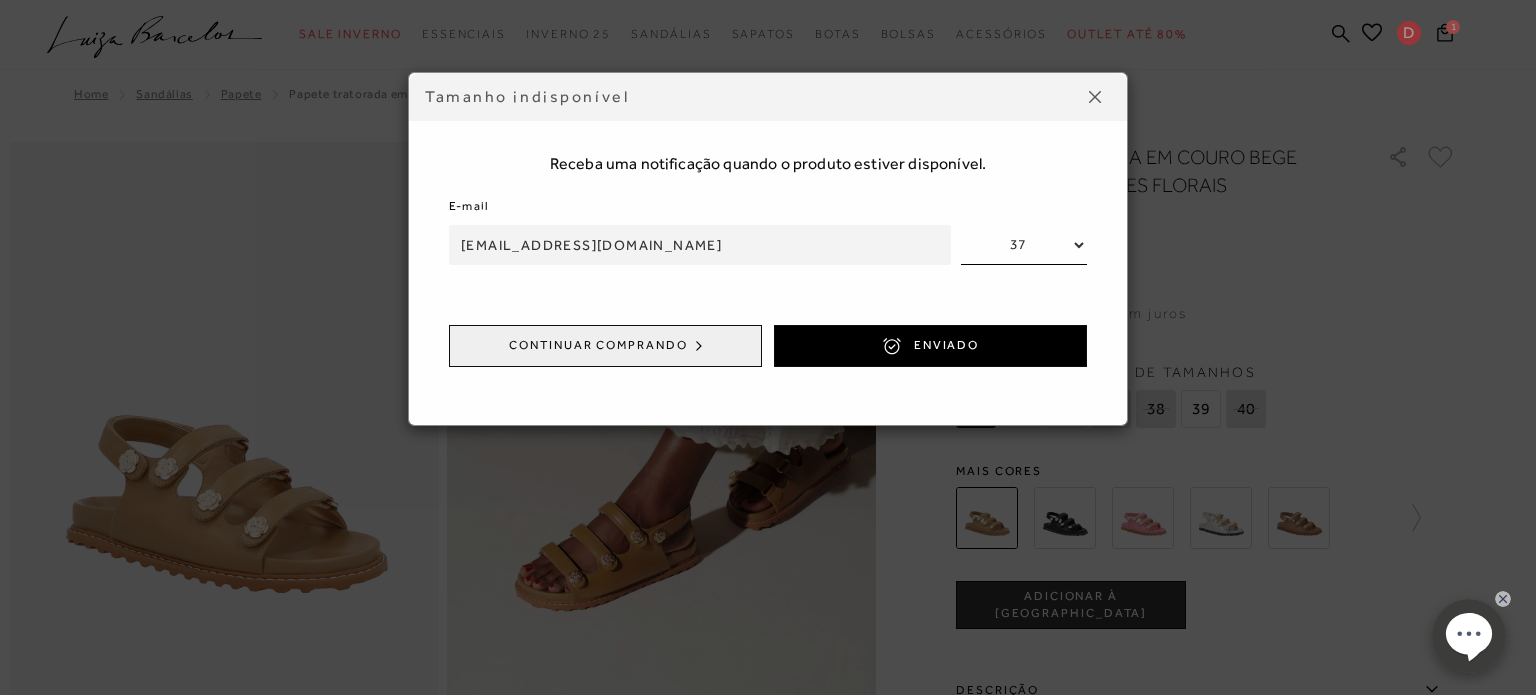 click on "Tamanho indisponível
Receba uma notificação quando o produto estiver disponível.
E-mail
[EMAIL_ADDRESS][DOMAIN_NAME]
37 38 40
Continuar comprando
ENVIADO" at bounding box center [768, 347] 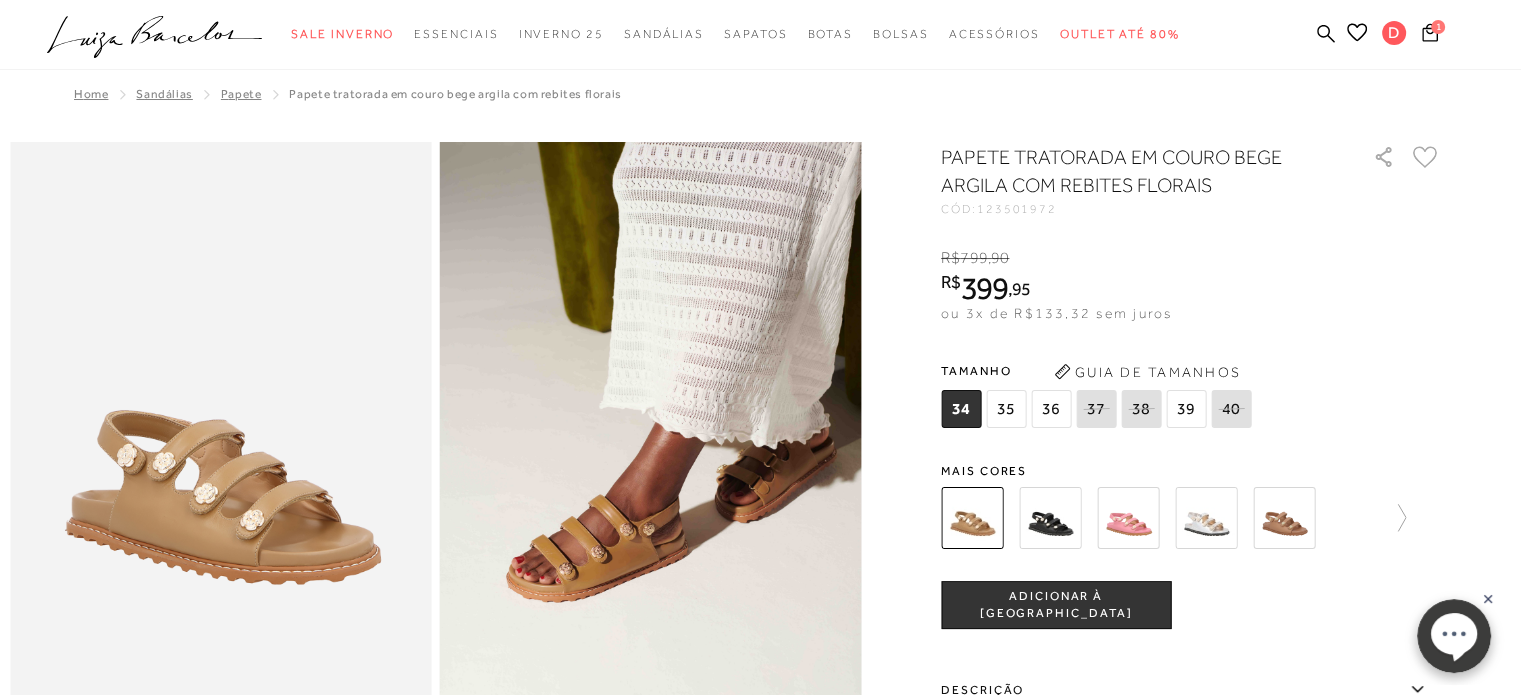 click on "Papete" at bounding box center (241, 94) 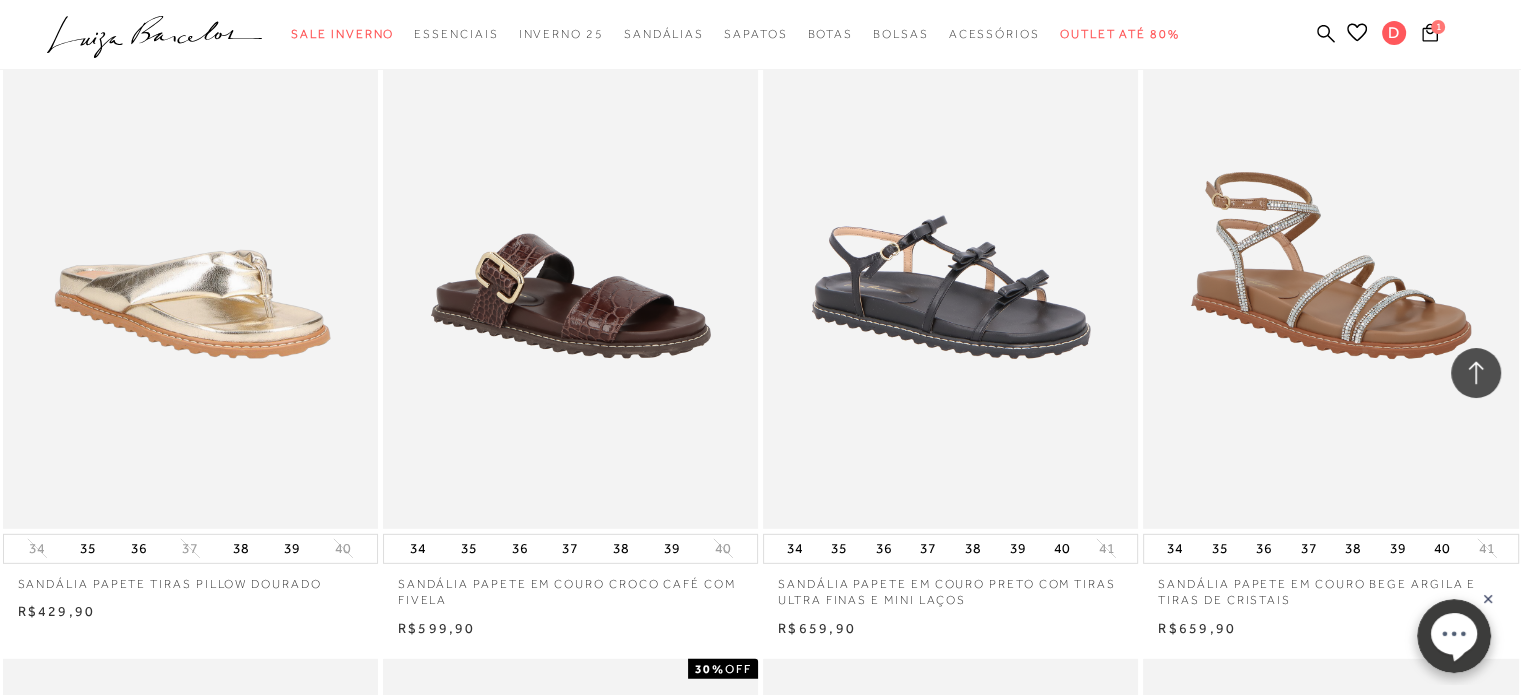 scroll, scrollTop: 6183, scrollLeft: 0, axis: vertical 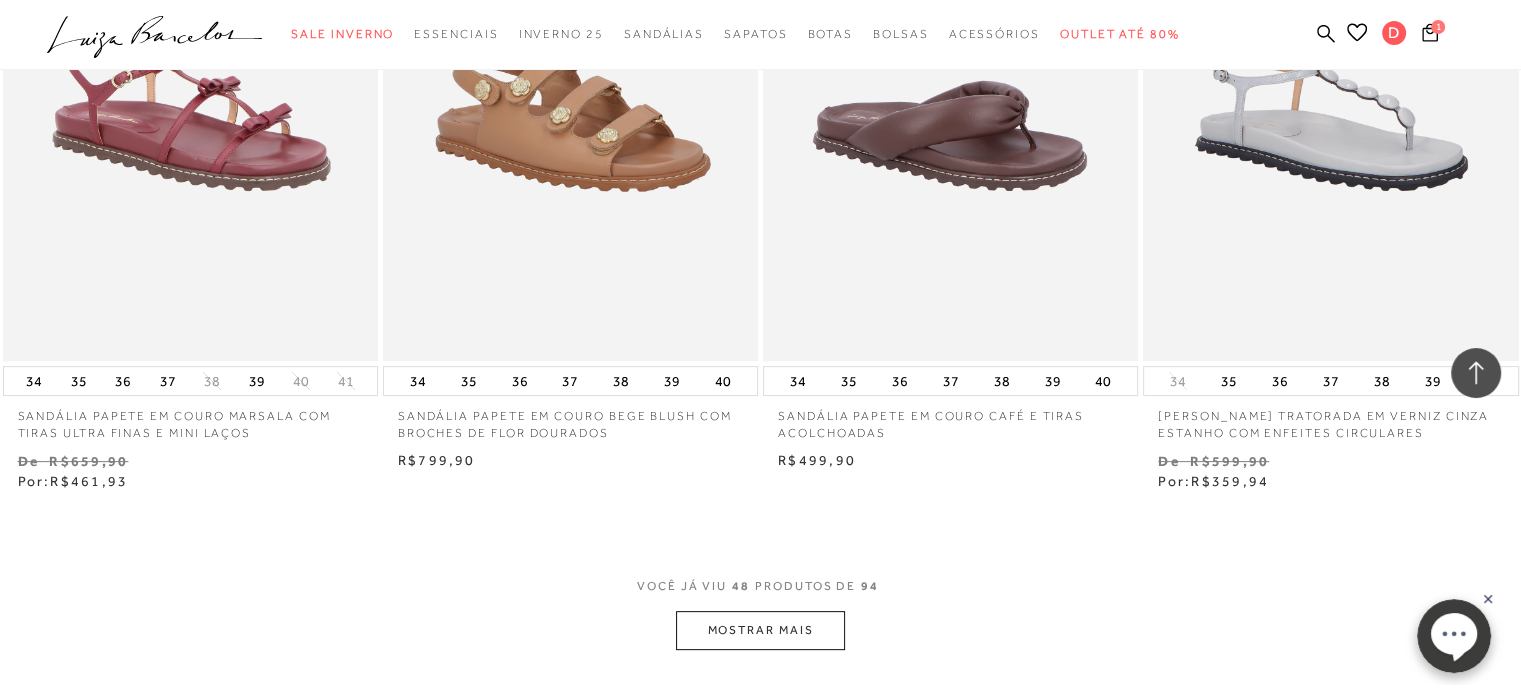 click on "MOSTRAR MAIS" at bounding box center [760, 630] 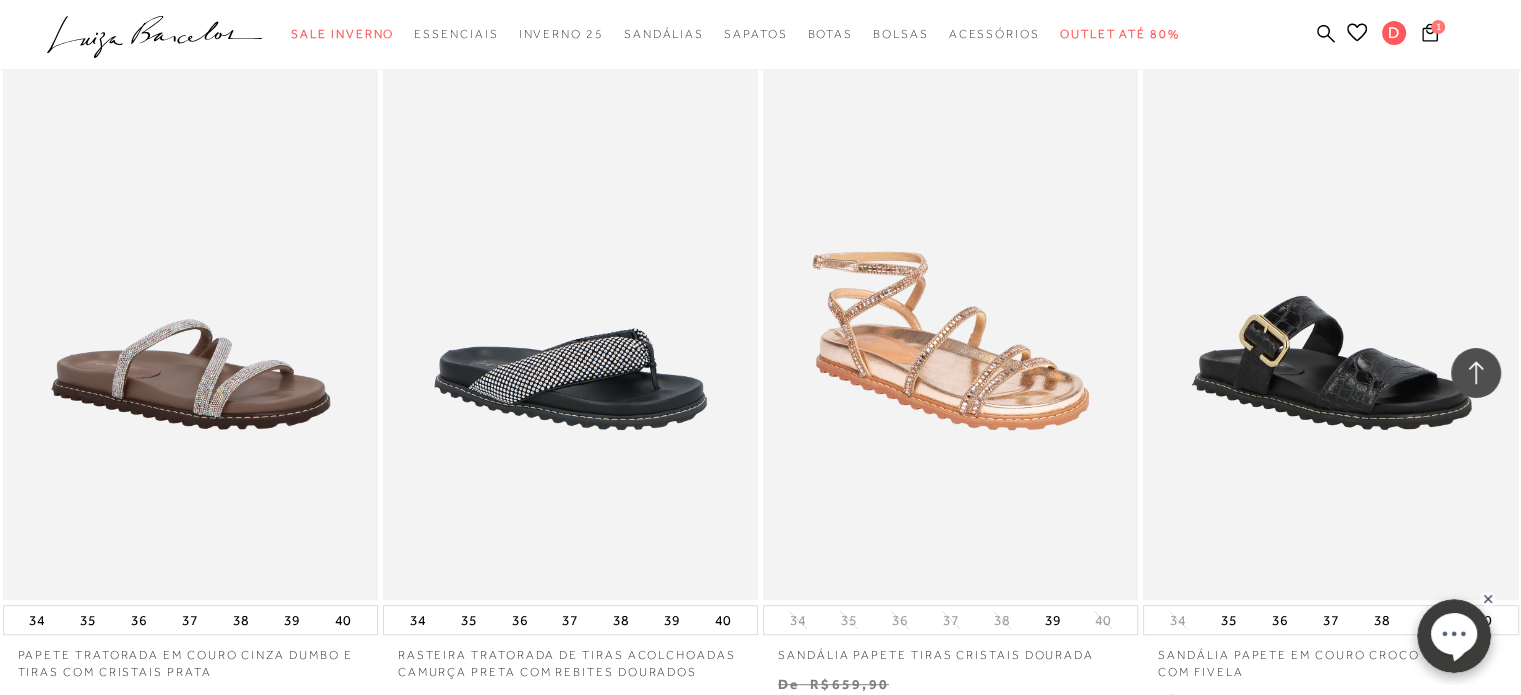 scroll, scrollTop: 8664, scrollLeft: 0, axis: vertical 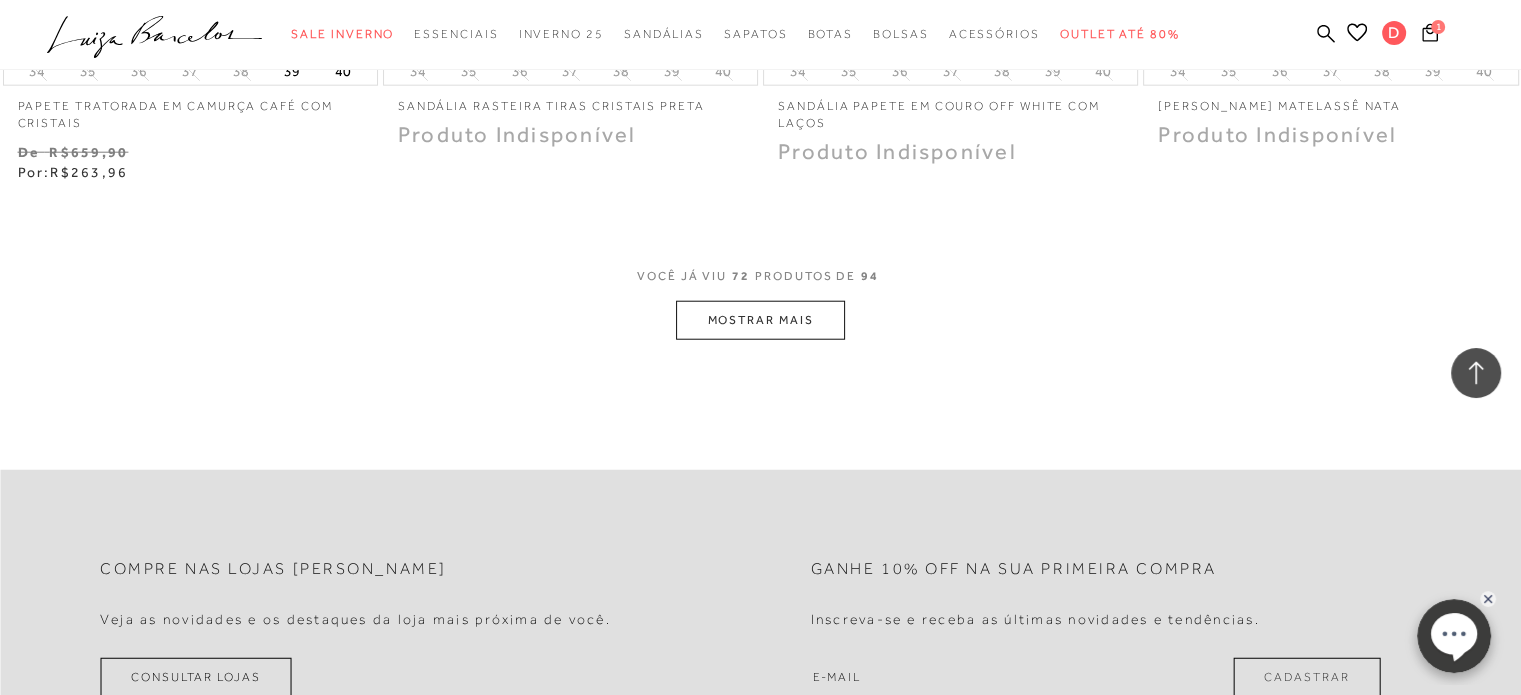 click on "VOCÊ JÁ VIU  72   PRODUTOS DE  94" at bounding box center (760, 276) 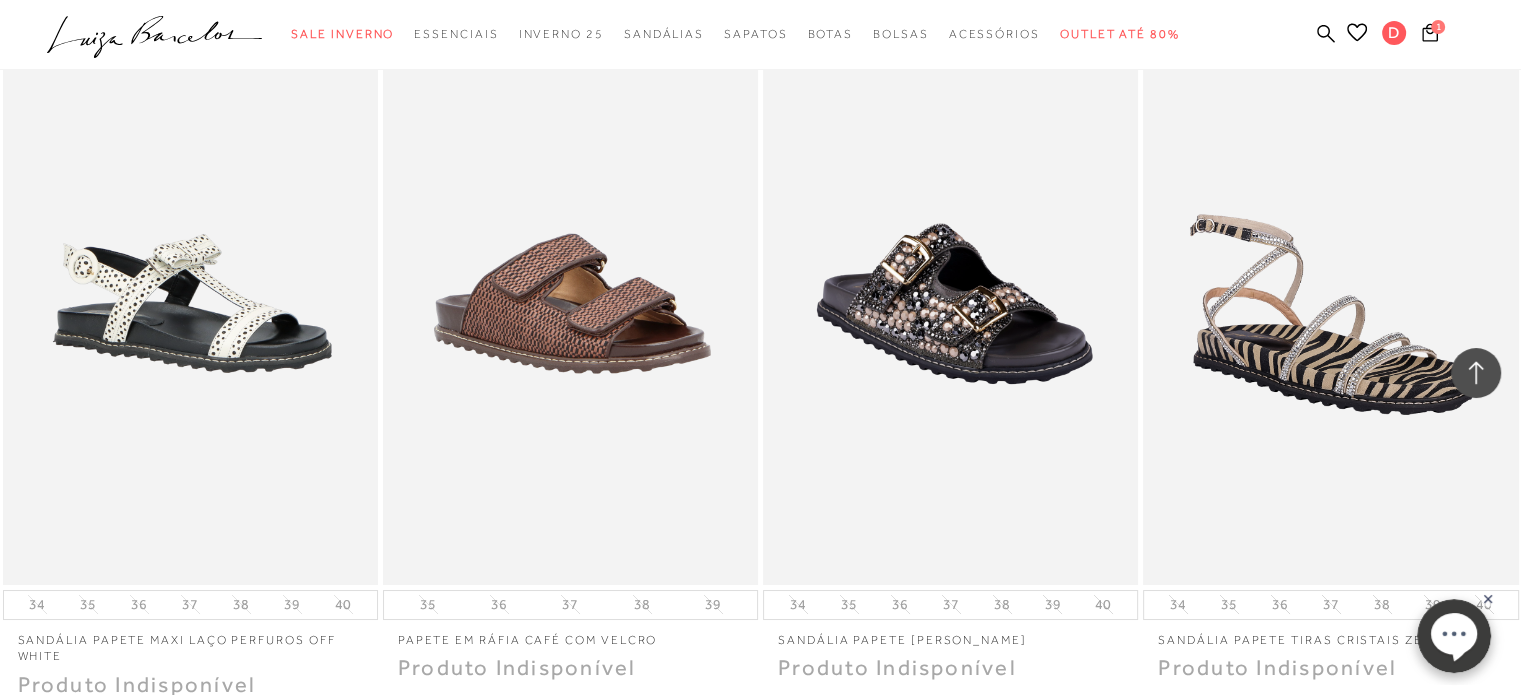 scroll, scrollTop: 15645, scrollLeft: 0, axis: vertical 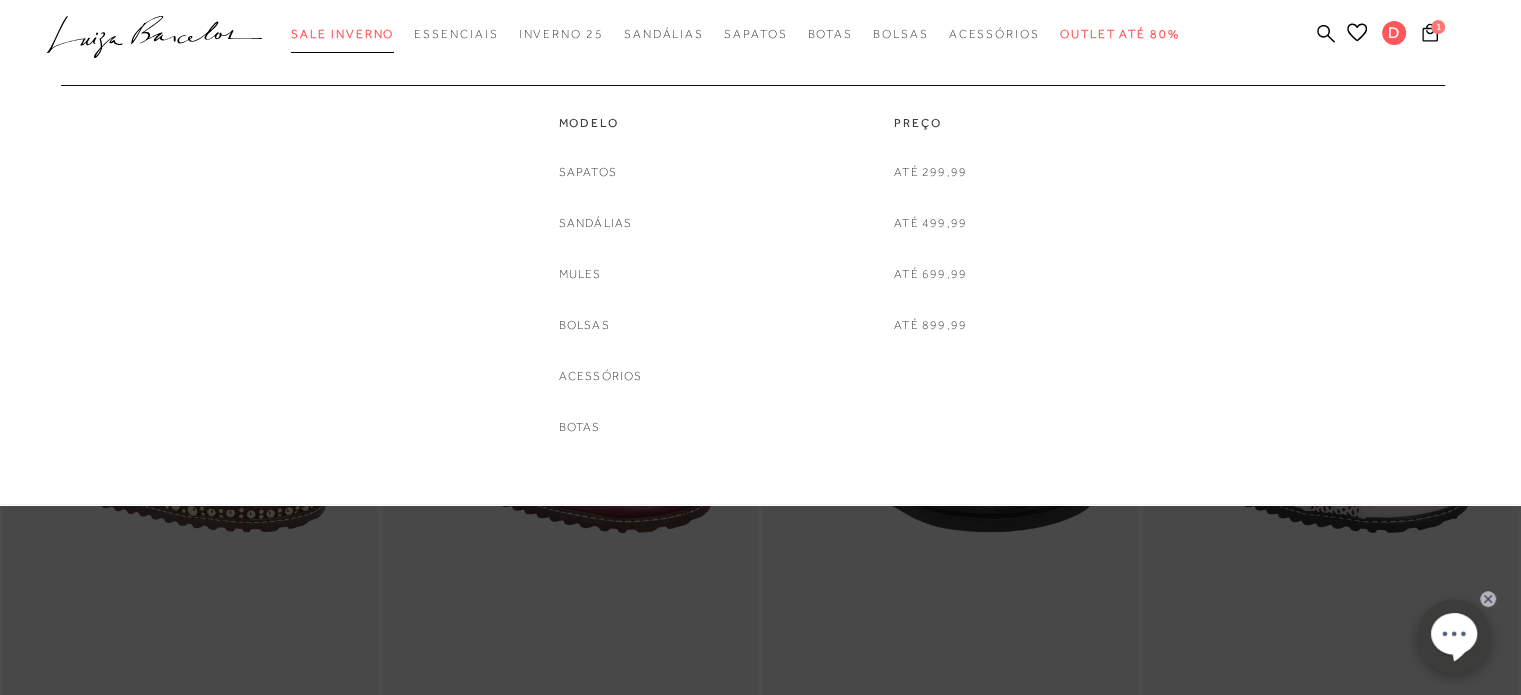 click on "Sale Inverno" at bounding box center [342, 34] 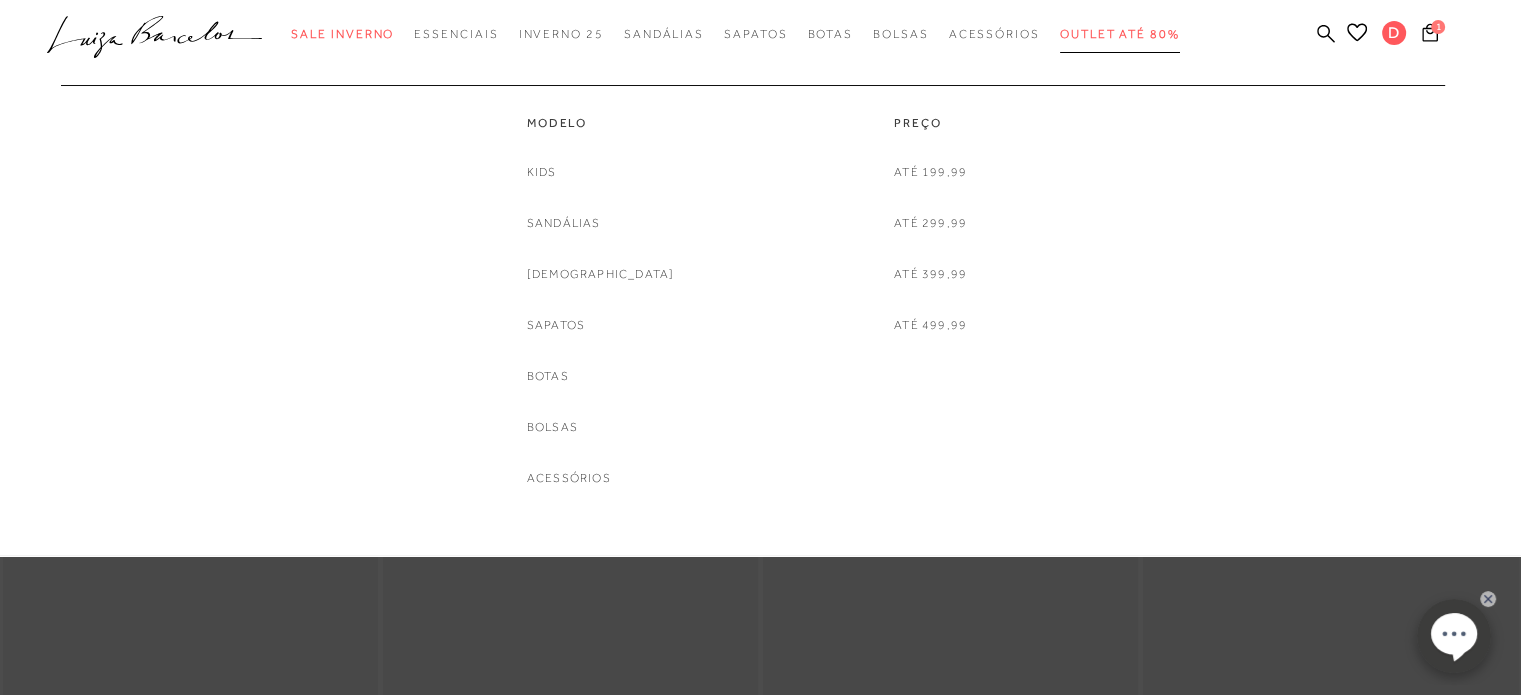 click on "Outlet até 80%" at bounding box center [1120, 34] 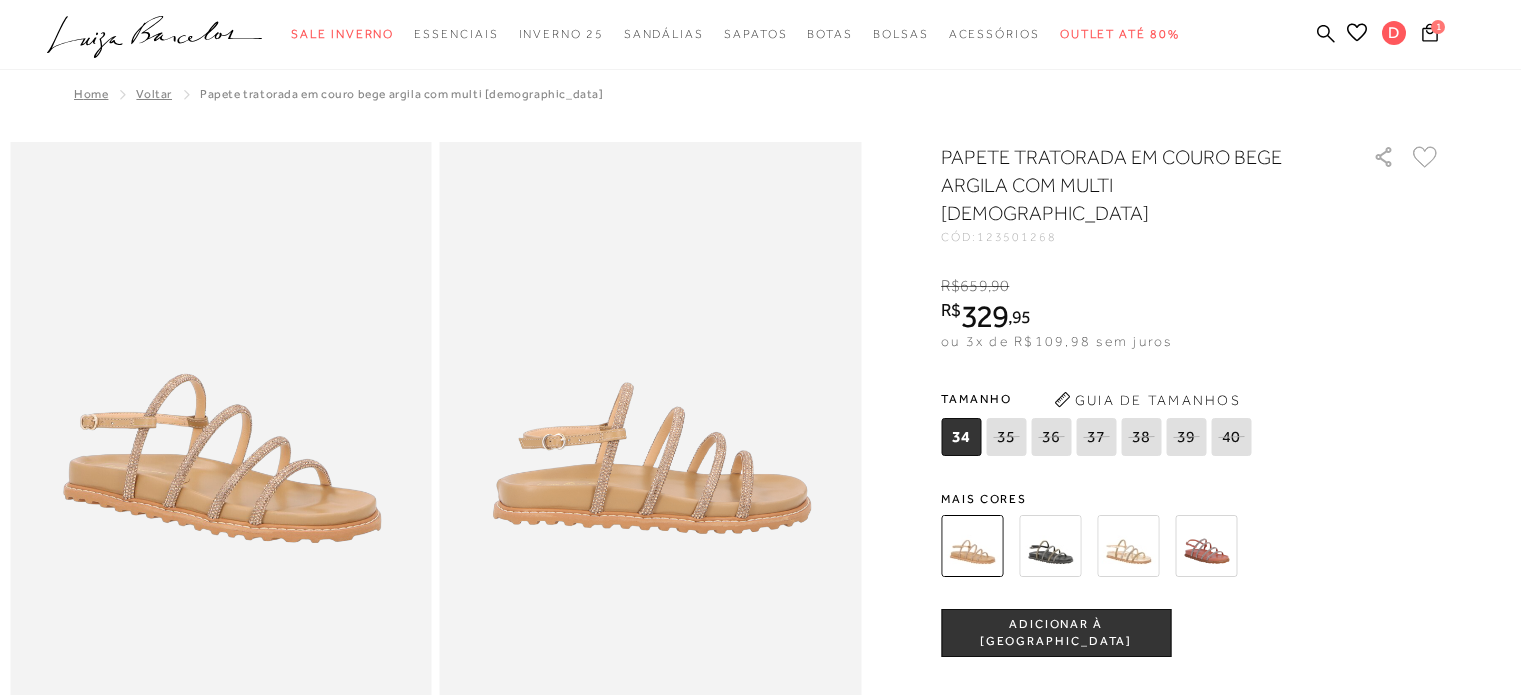 scroll, scrollTop: 0, scrollLeft: 0, axis: both 